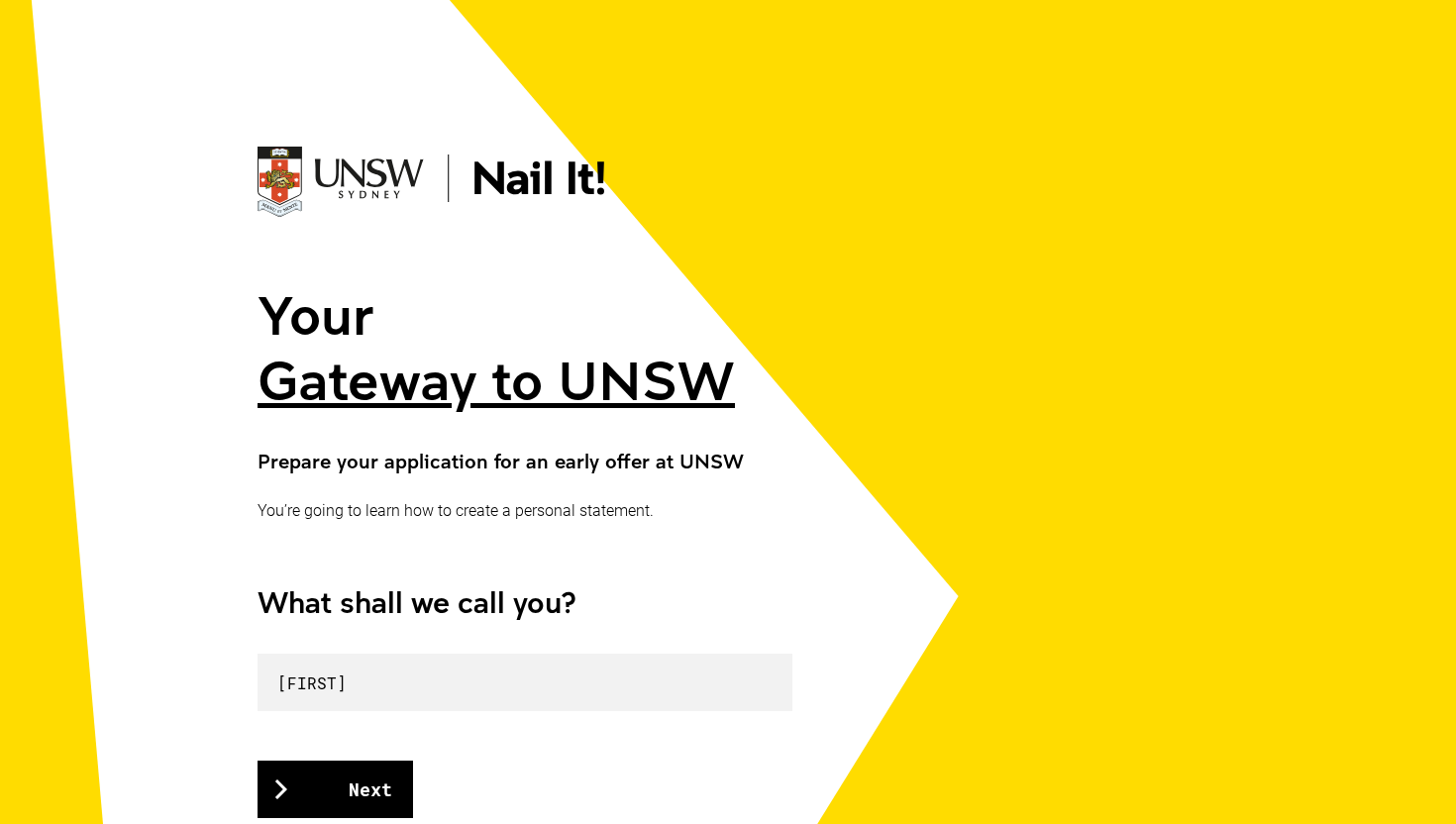 scroll, scrollTop: 142, scrollLeft: 0, axis: vertical 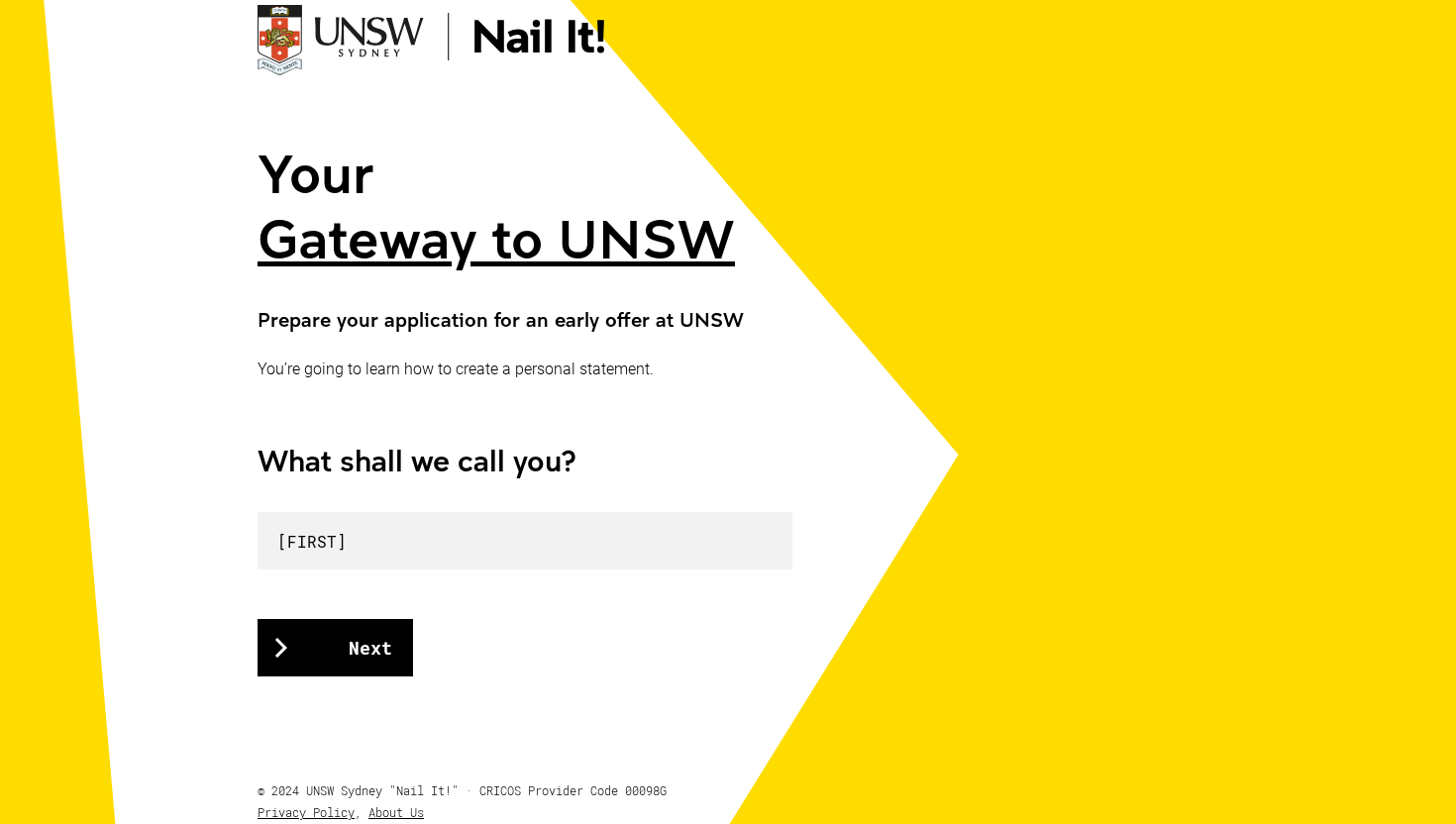 click on "Next" at bounding box center (335, 648) 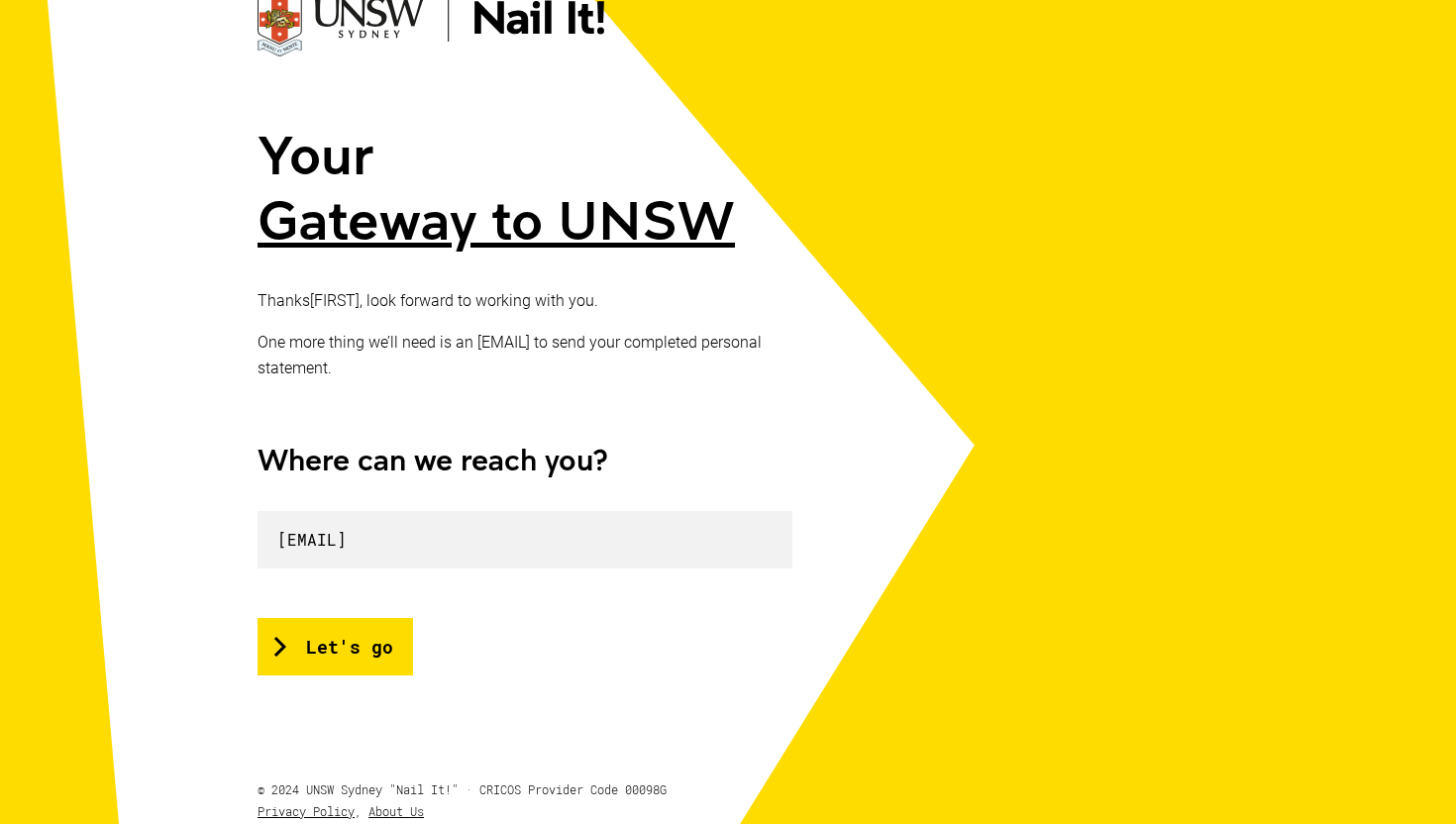 scroll, scrollTop: 209, scrollLeft: 0, axis: vertical 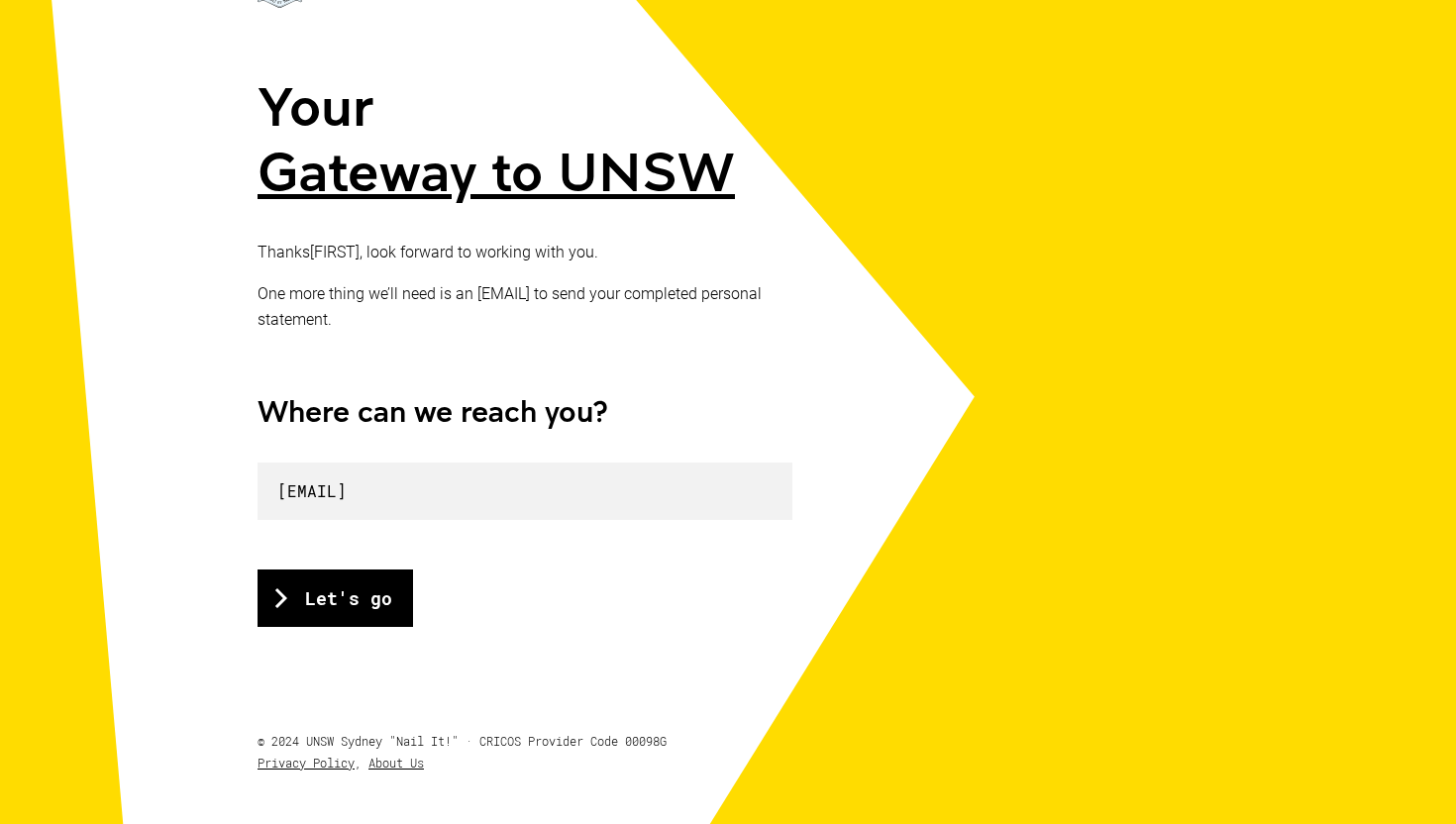 click on "Let's go" at bounding box center (335, 598) 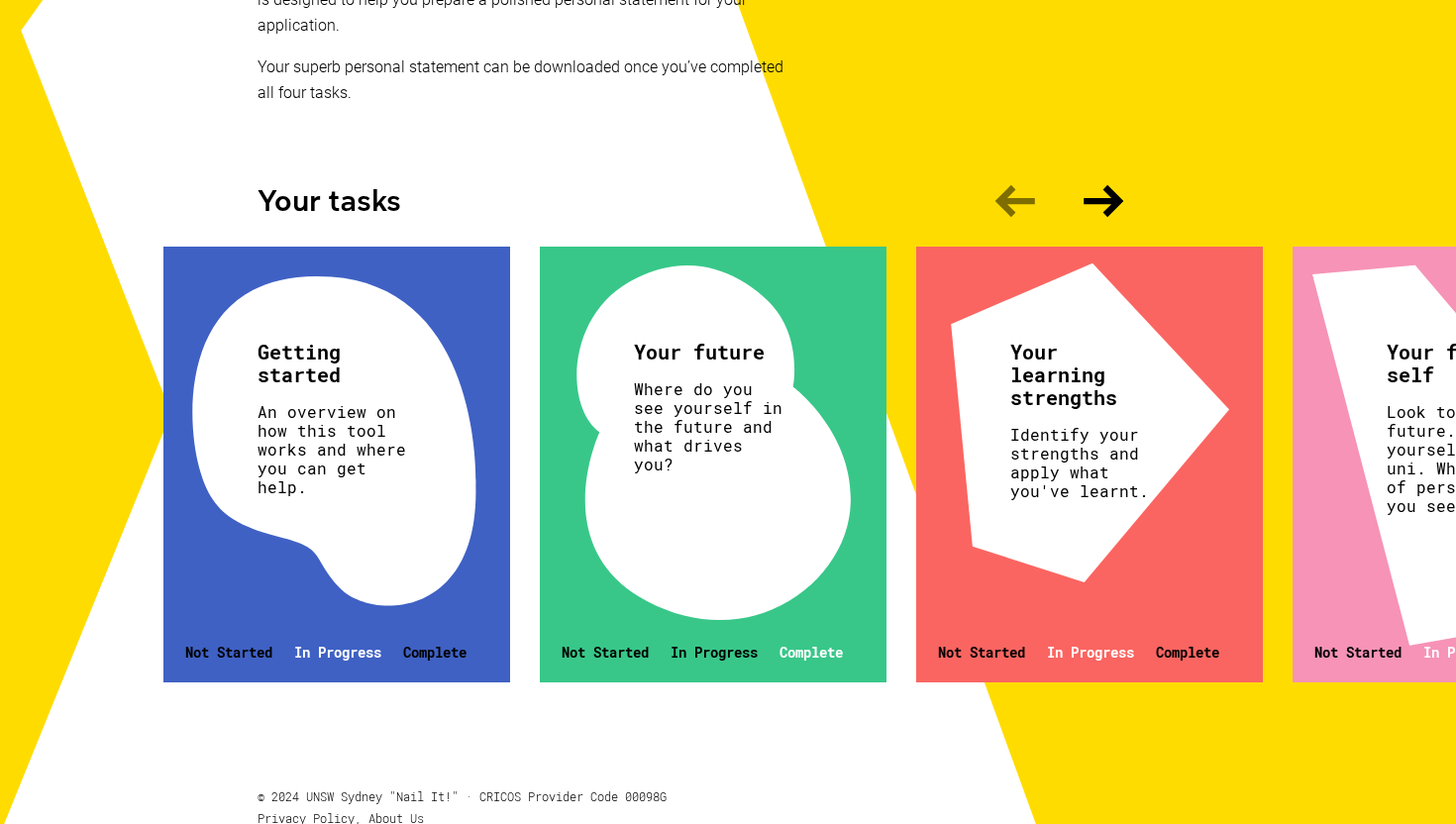 scroll, scrollTop: 488, scrollLeft: 0, axis: vertical 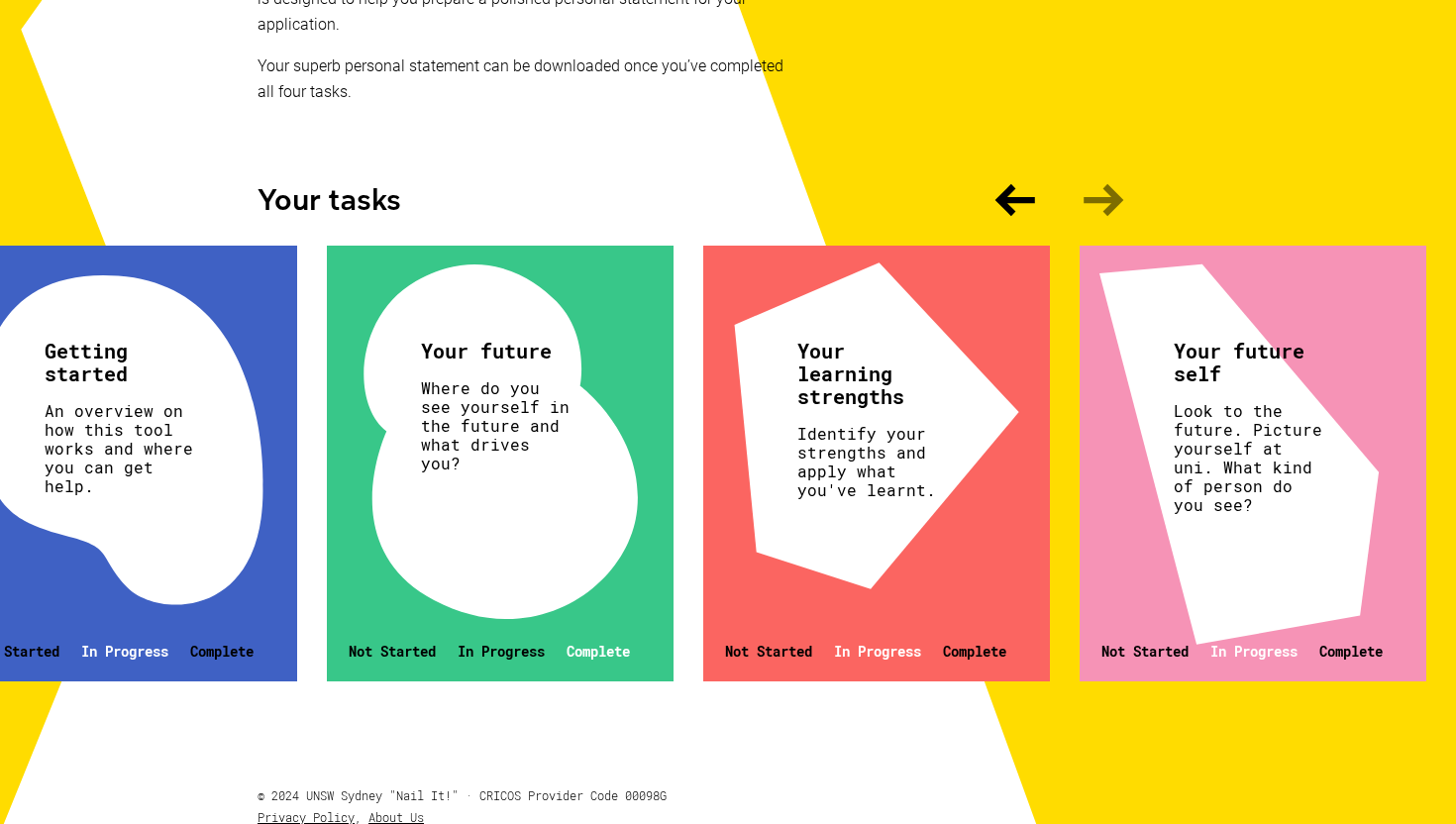 click on "Your learning strengths Identify your strengths and apply what you've learnt. Not Started In Progress Complete" at bounding box center (877, 464) 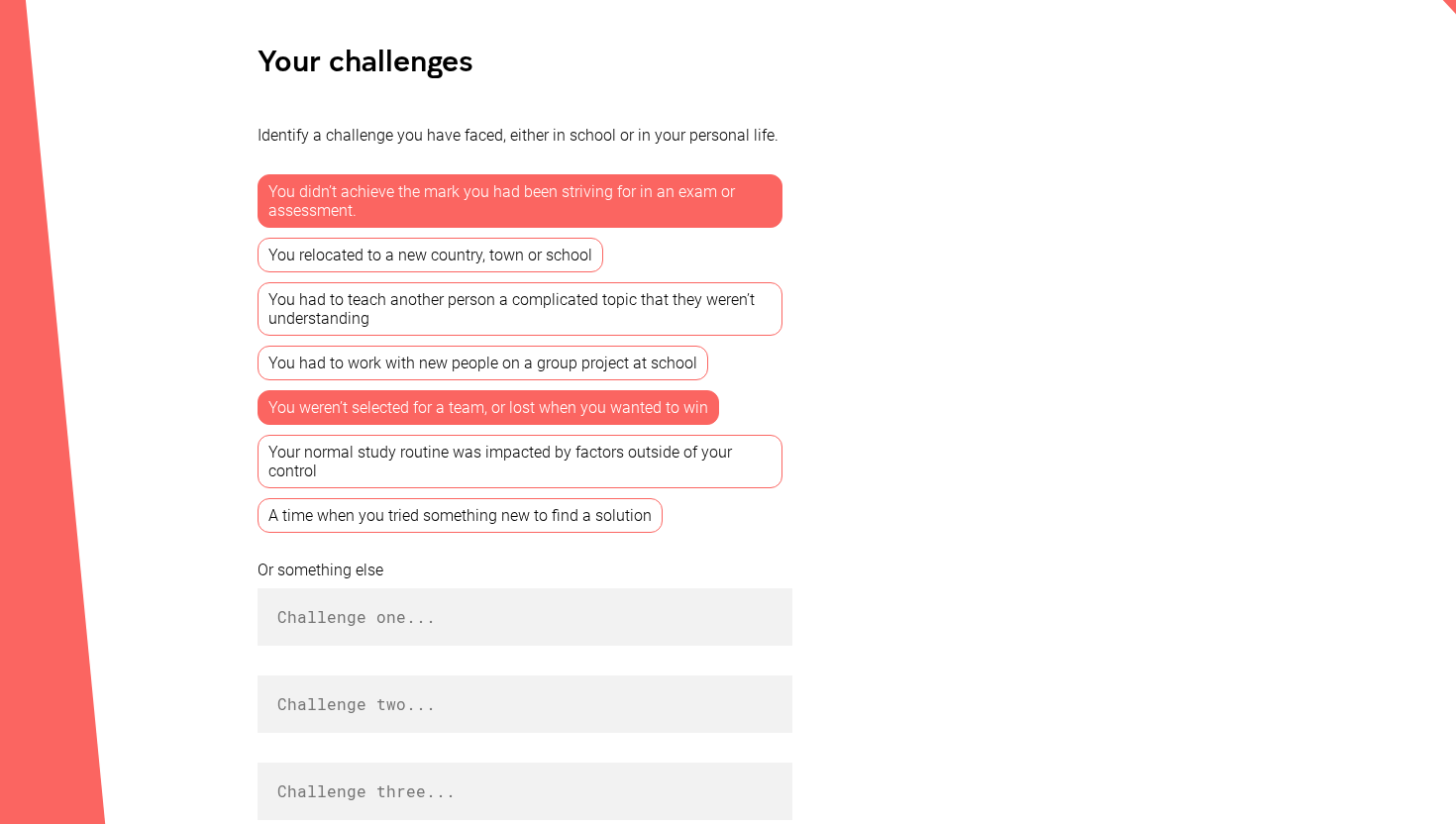scroll, scrollTop: 478, scrollLeft: 0, axis: vertical 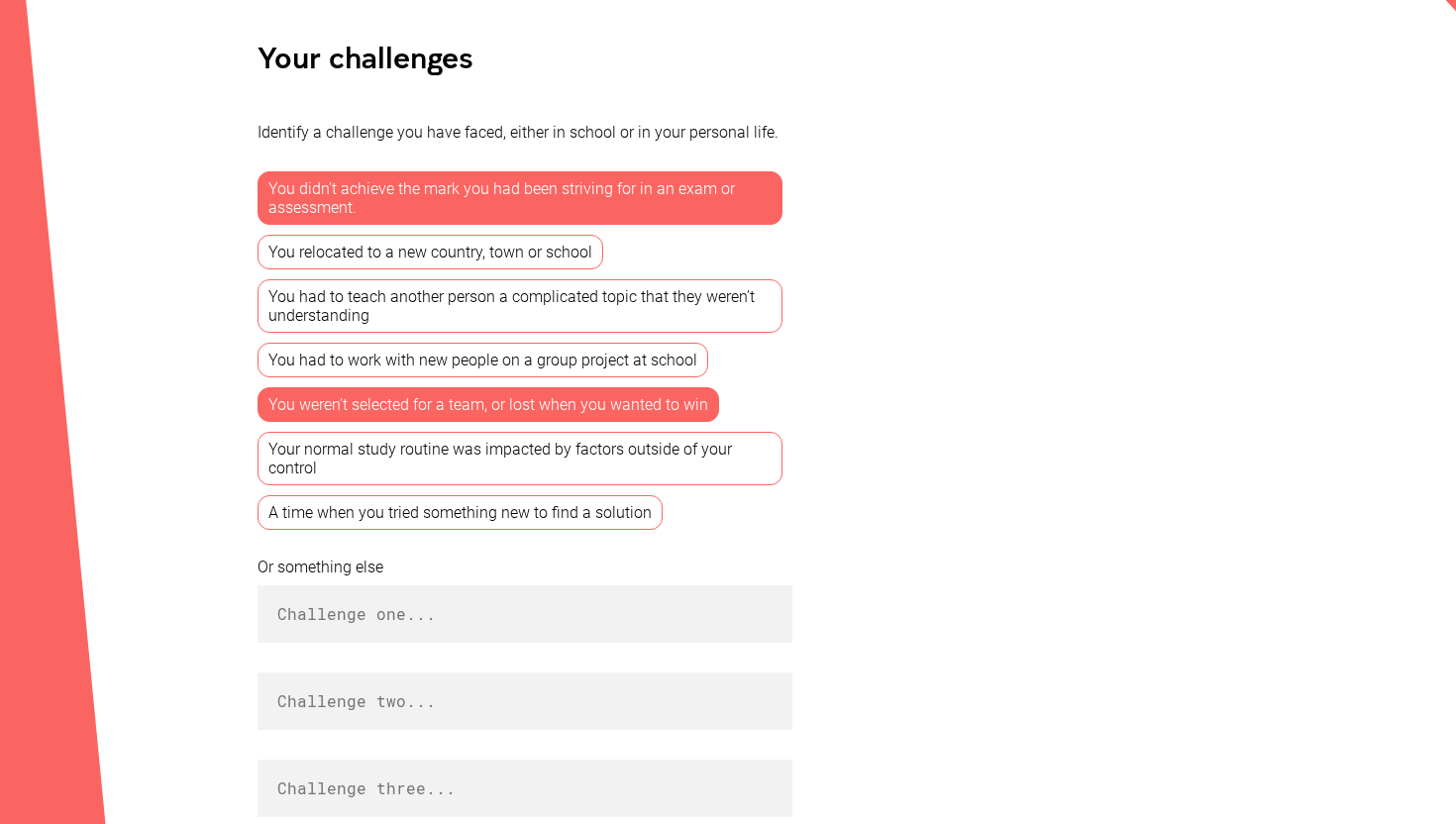 click on "Your normal study routine was impacted by factors outside of your control" at bounding box center [520, 459] 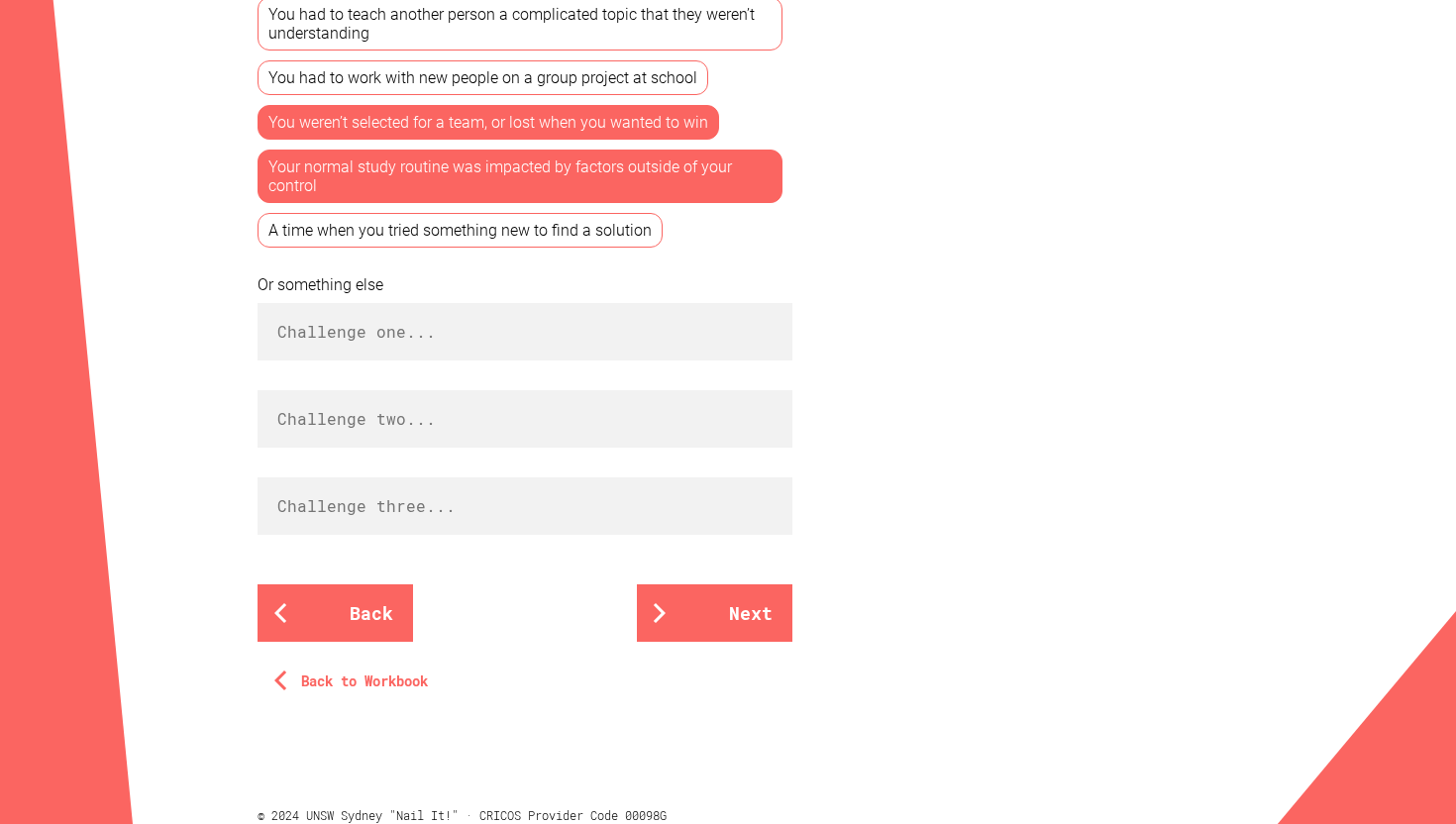 scroll, scrollTop: 808, scrollLeft: 0, axis: vertical 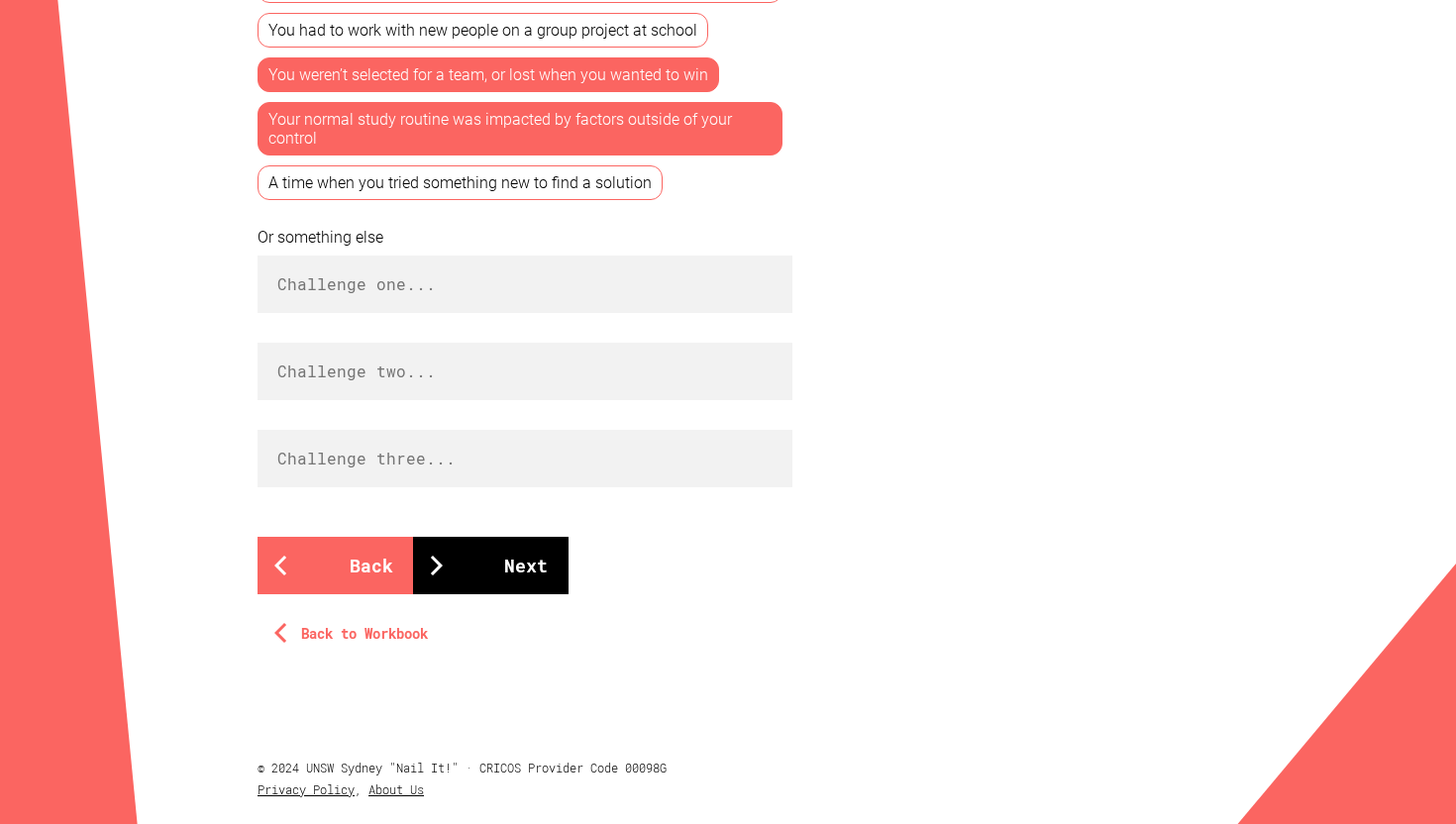 click on "Next" at bounding box center [490, 566] 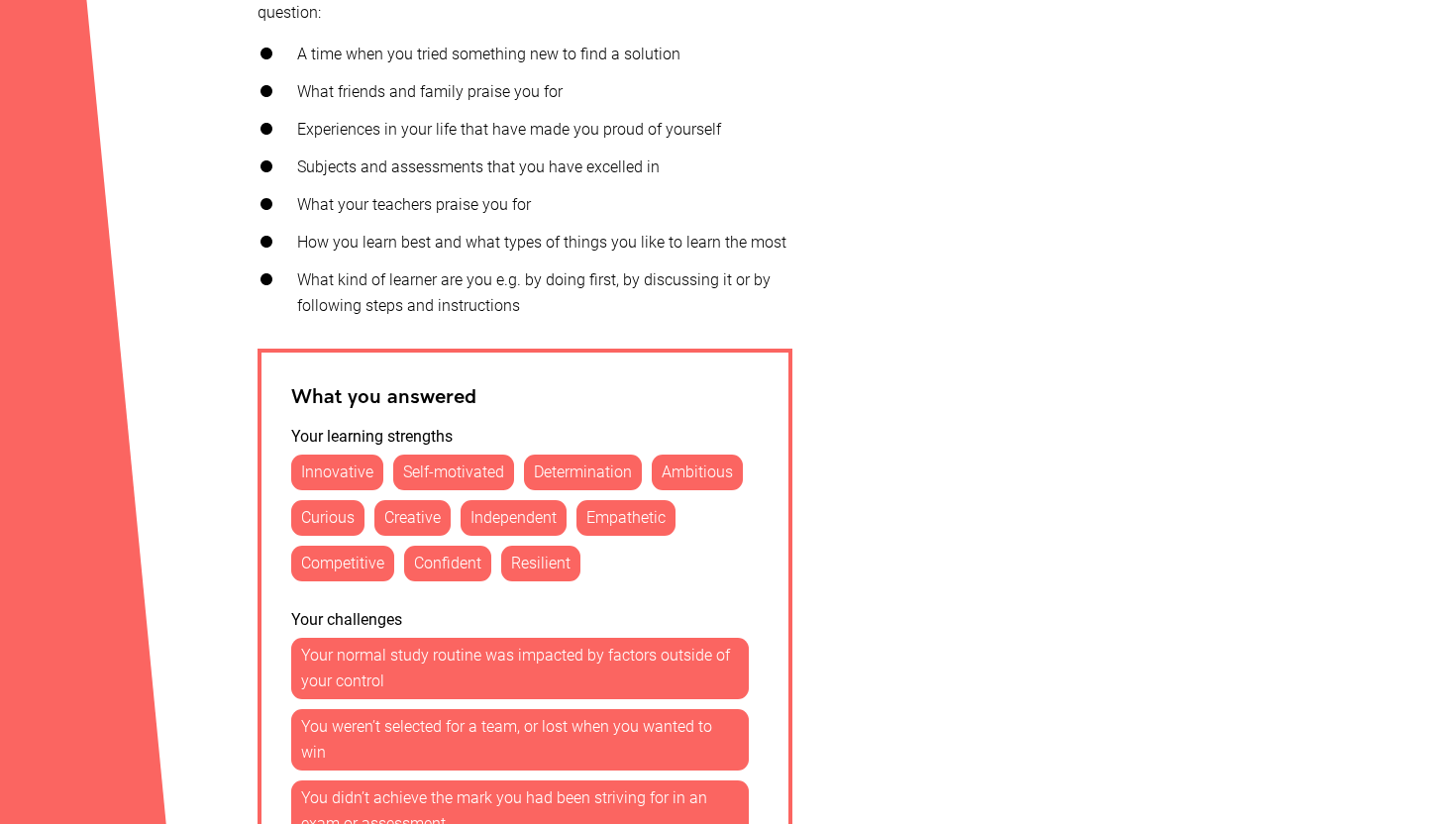 scroll, scrollTop: 0, scrollLeft: 0, axis: both 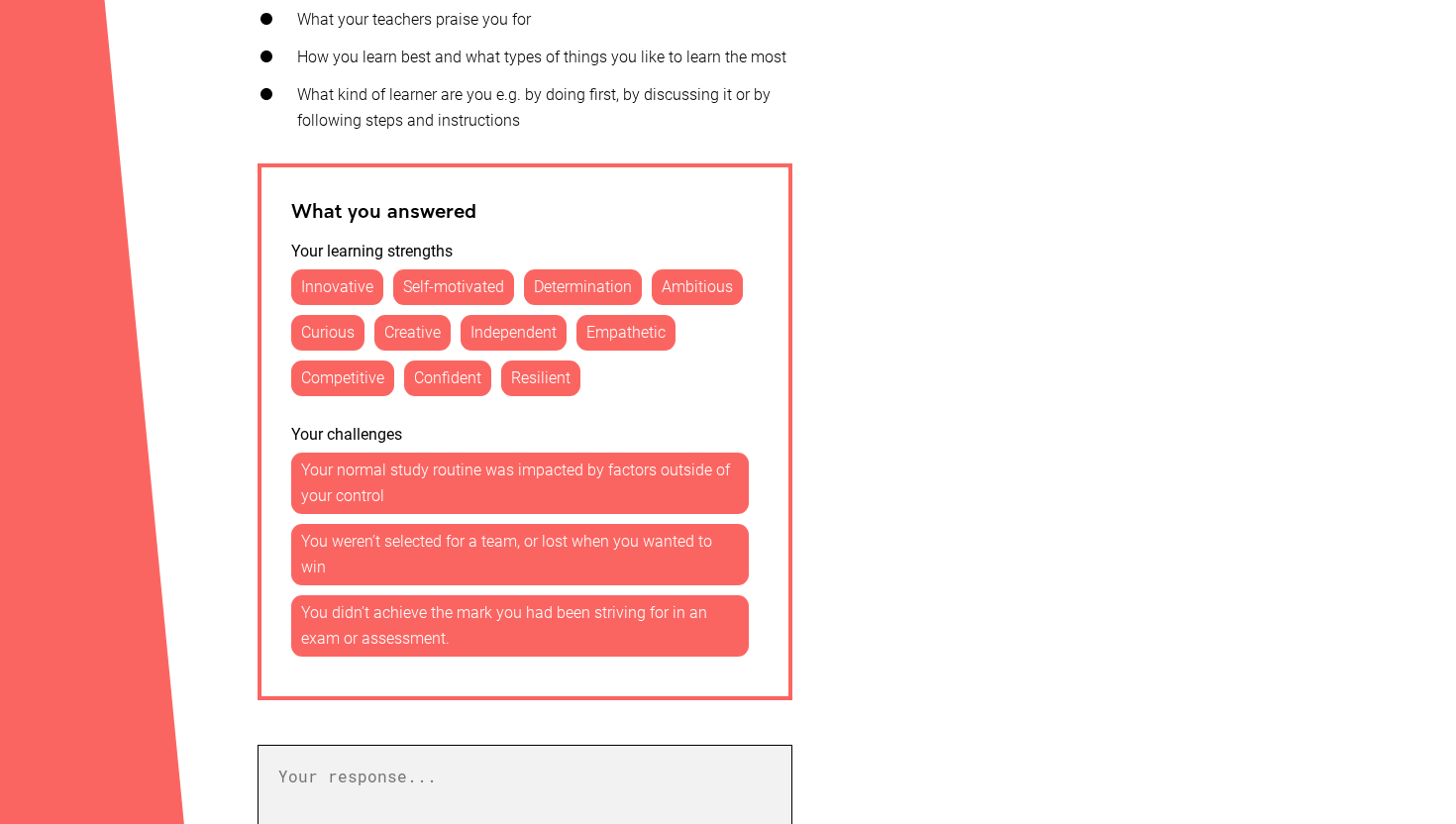 click at bounding box center [525, 838] 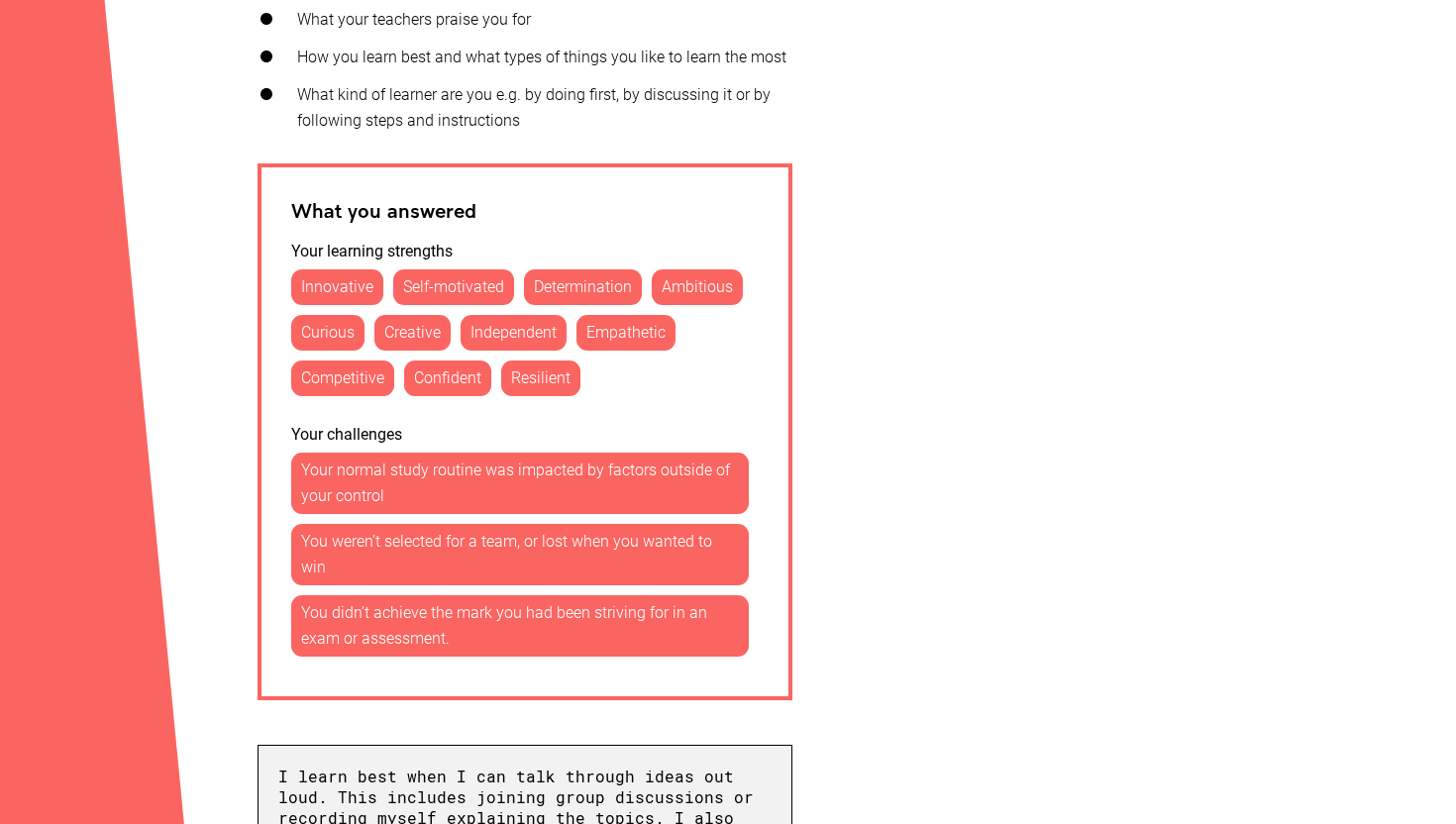 scroll, scrollTop: 1103, scrollLeft: 0, axis: vertical 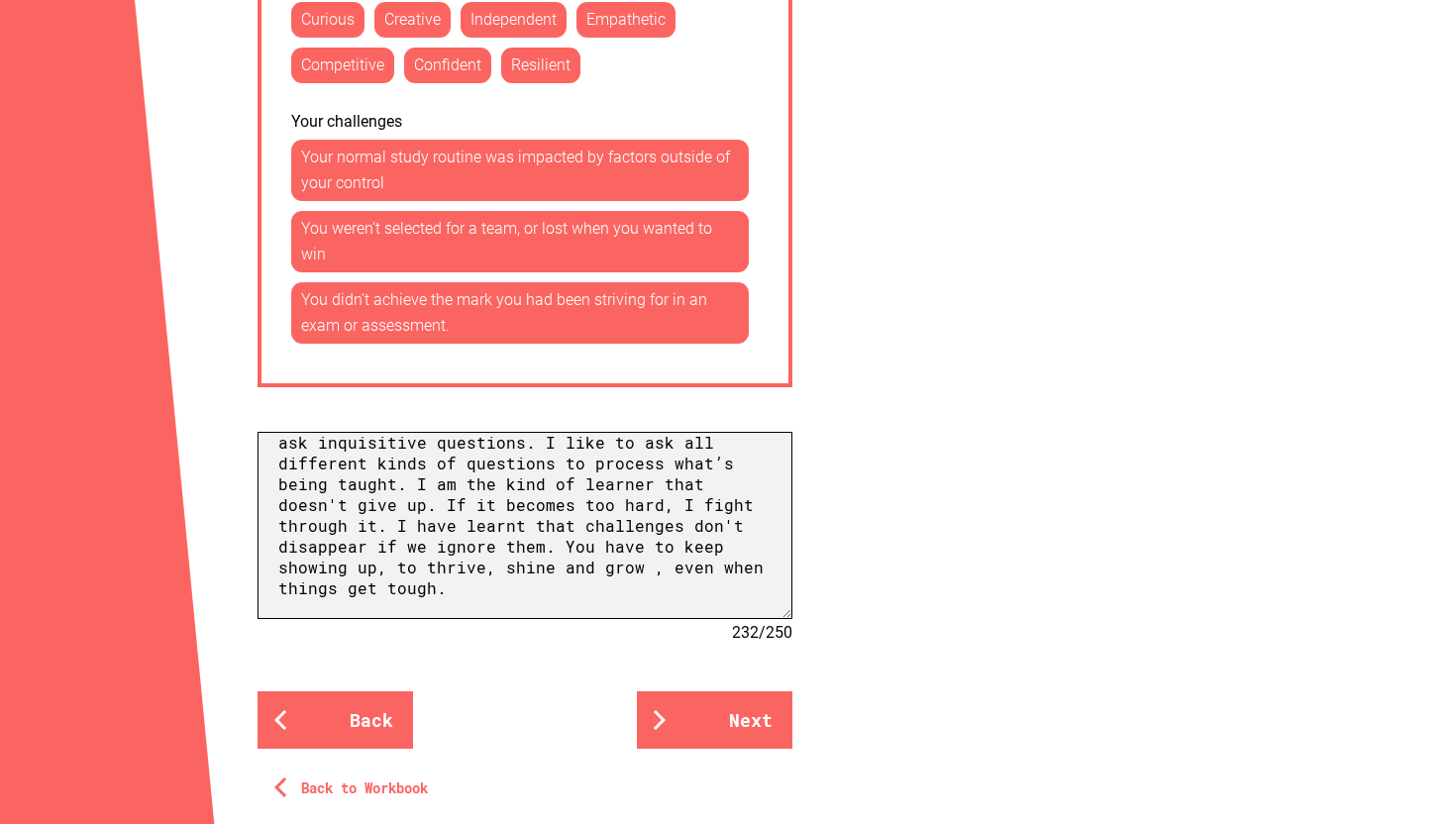 click at bounding box center (525, 525) 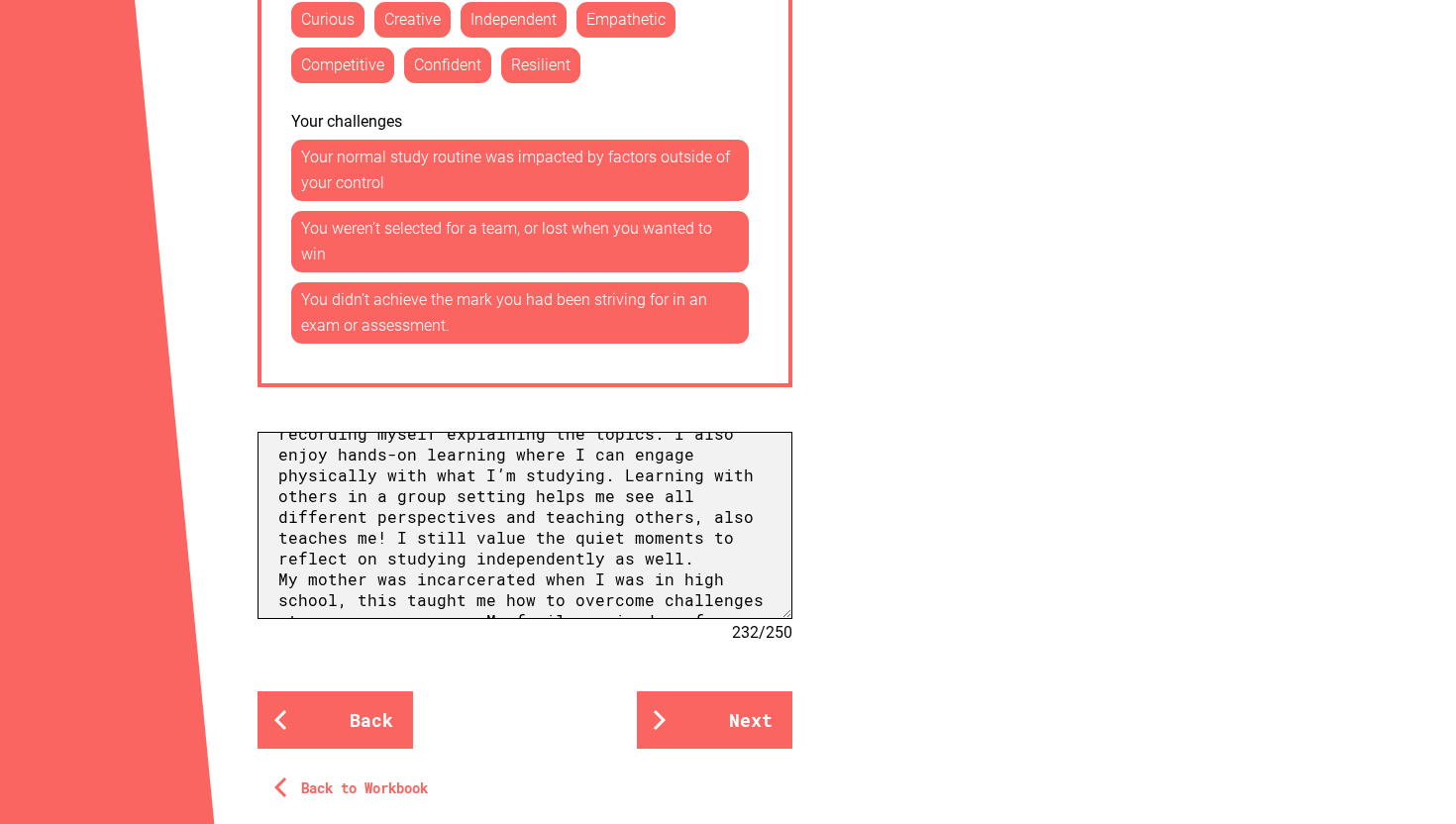 scroll, scrollTop: 0, scrollLeft: 0, axis: both 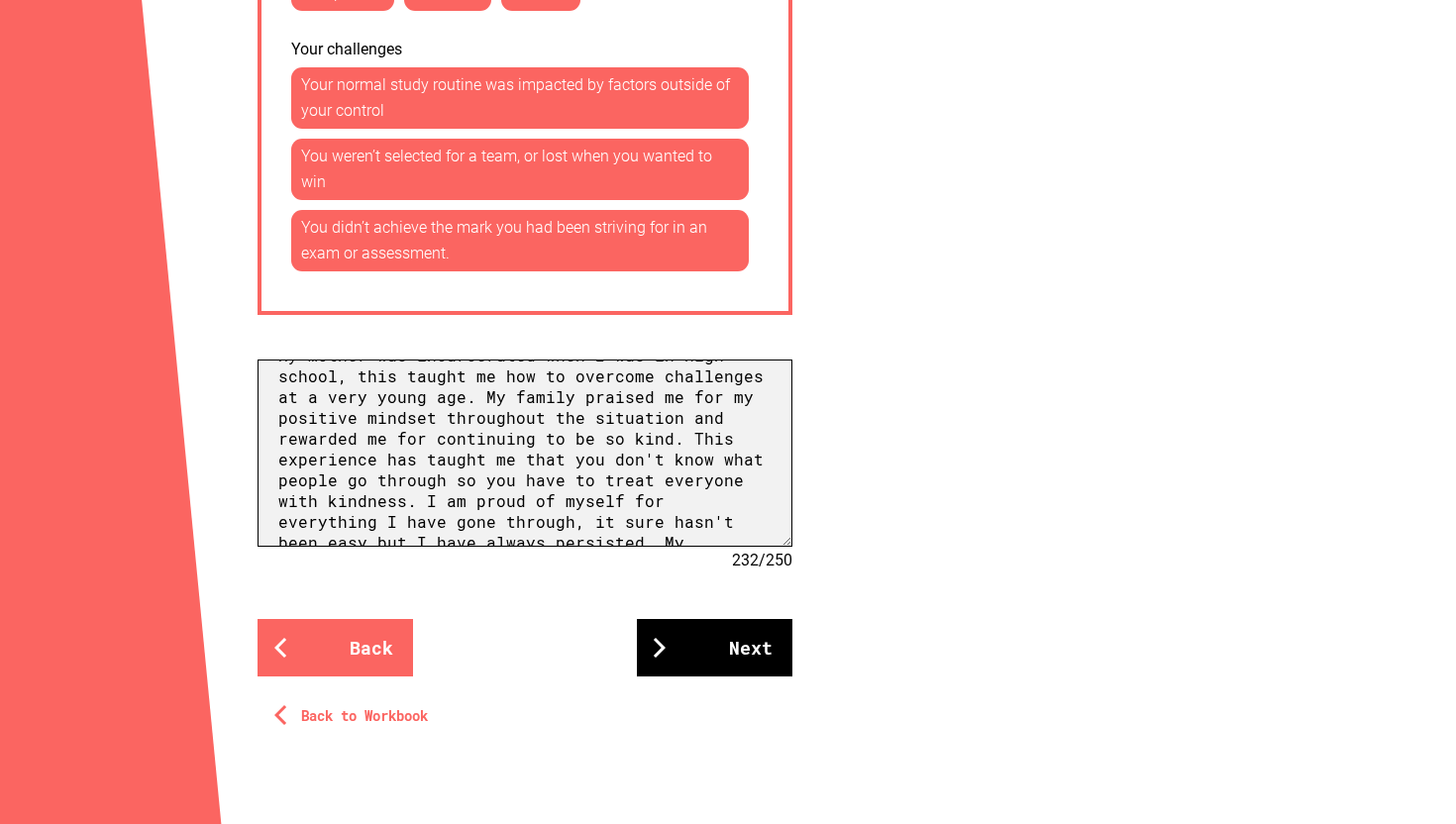 type on "I learn best when I can talk through ideas out loud. This includes joining group discussions or recording myself explaining the topics. I also enjoy hands-on learning where I can engage physically with what I’m studying. Learning with others in a group setting helps me see all different perspectives and teaching others, also teaches me! I still value the quiet moments to reflect on studying independently as well.
My mother was incarcerated when I was in high school, this taught me how to overcome challenges at a very young age. My family praised me for my positive mindset throughout the situation and rewarded me for continuing to be so kind. This experience has taught me that you don't know what people go through so you have to treat everyone with kindness. I am proud of myself for everything I have gone through, it sure hasn't been easy but I have always persisted. My teachers often praise me for being an engaged learner, I participate in class discussions and ask inquisitive questions. I like to ask all different kinds of questions to process what’s being taught. I am the kind of learner that doesn't give up. If it becomes too hard, I fight through it. I have learnt that challenges don't disappear if we ignore them. You have to keep showing up, to thrive, shine and grow , even when things get tough." 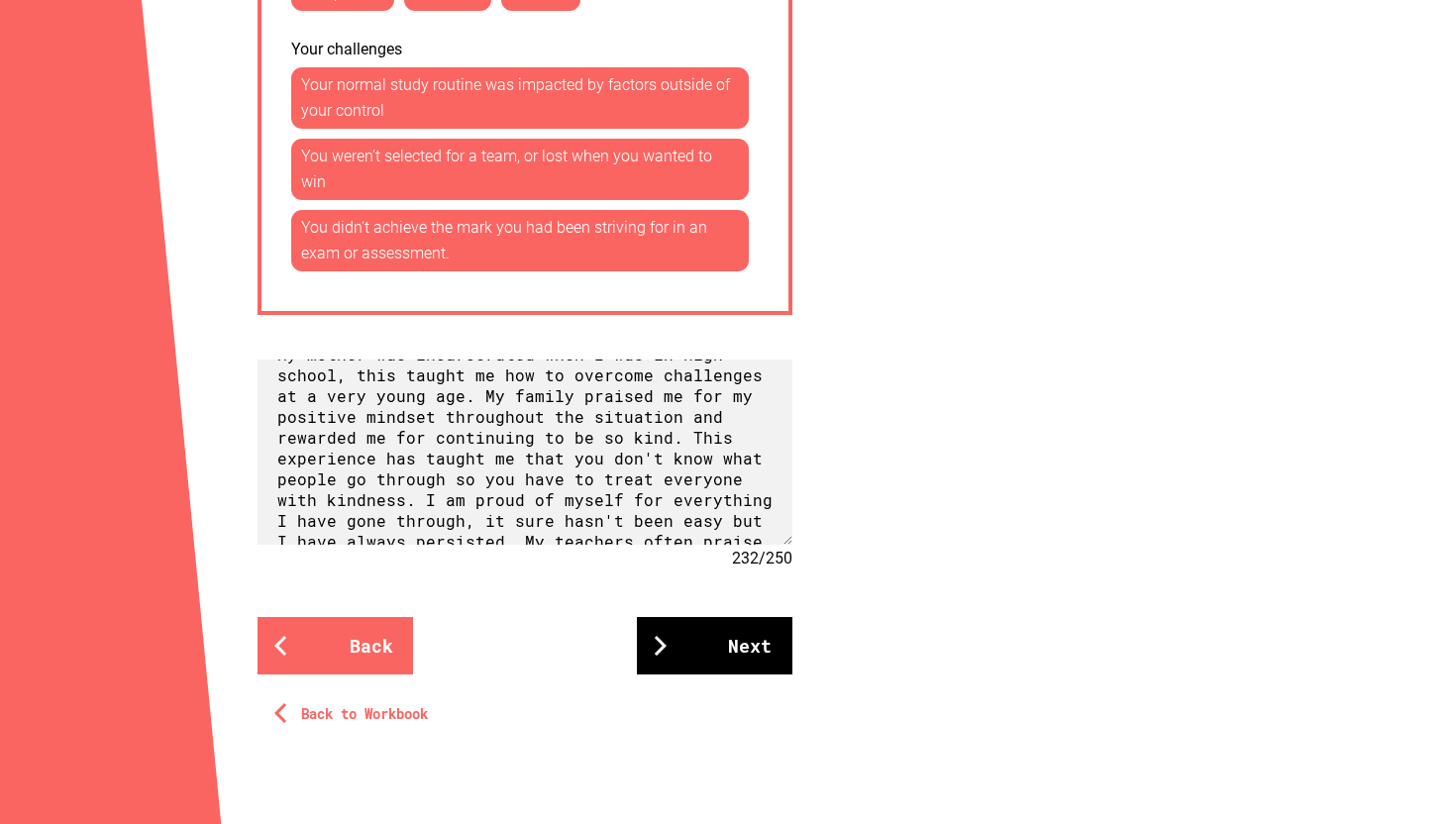 click on "Next" at bounding box center (714, 646) 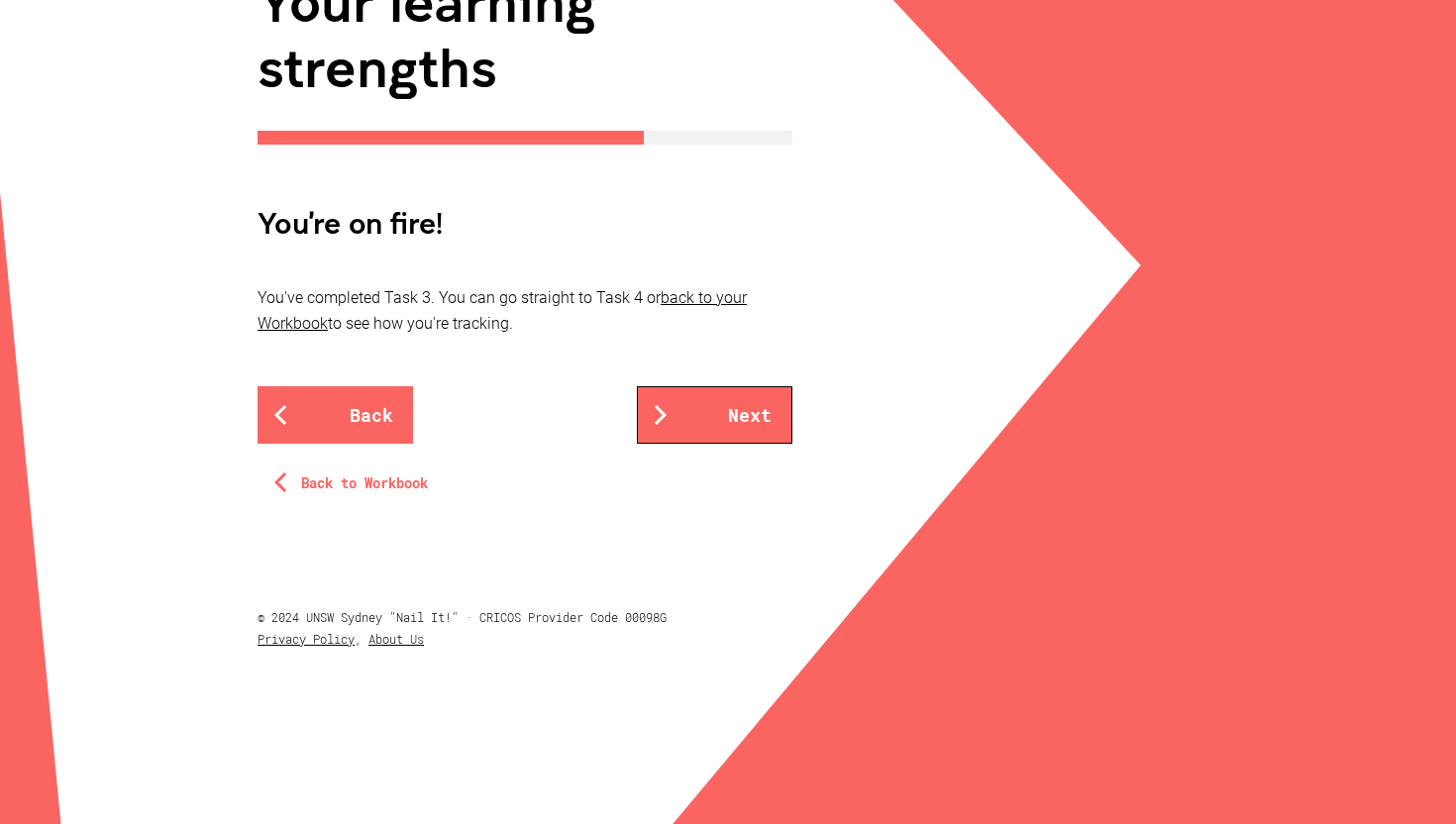 scroll, scrollTop: 0, scrollLeft: 0, axis: both 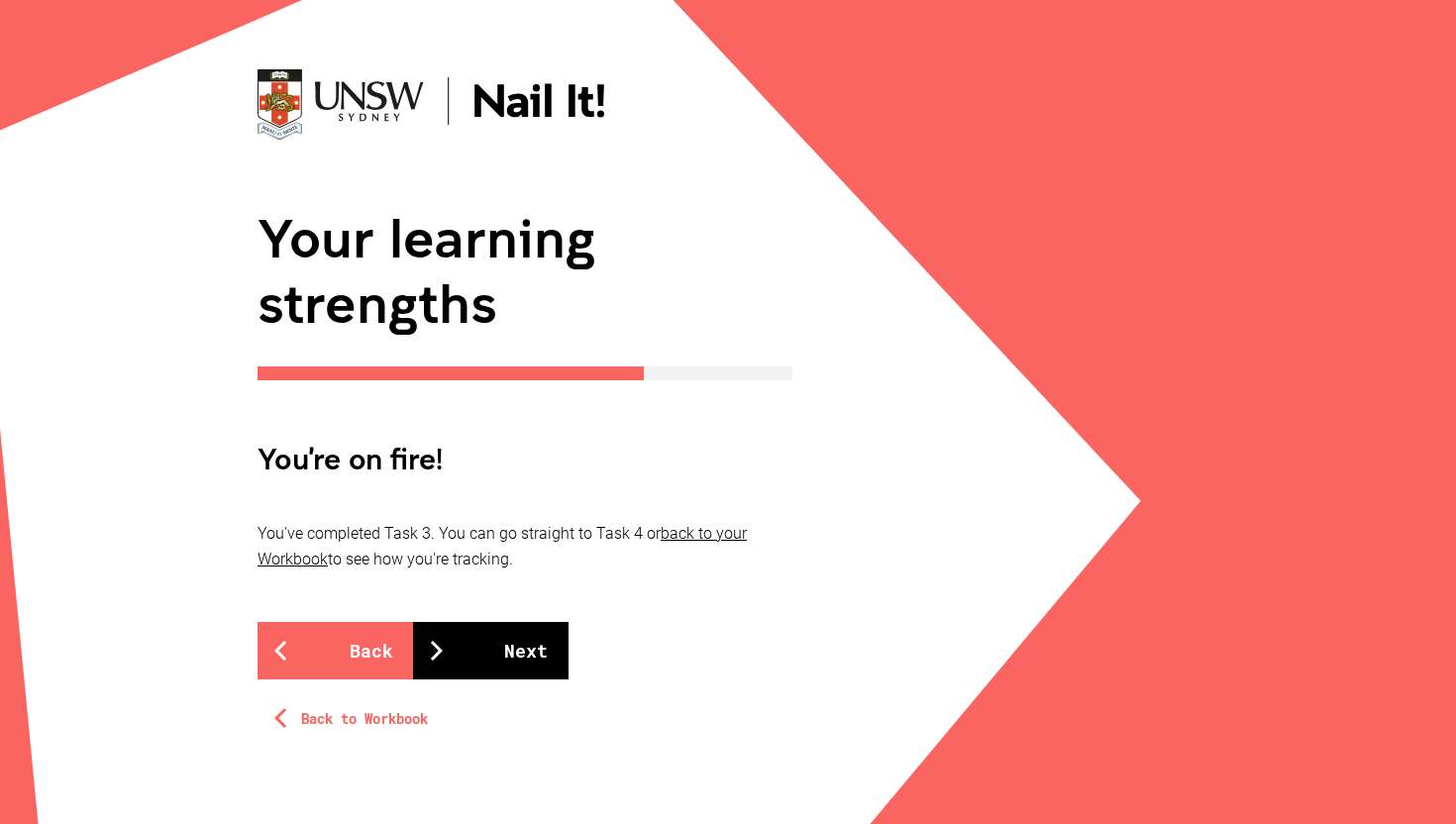 click on "Next" at bounding box center (490, 651) 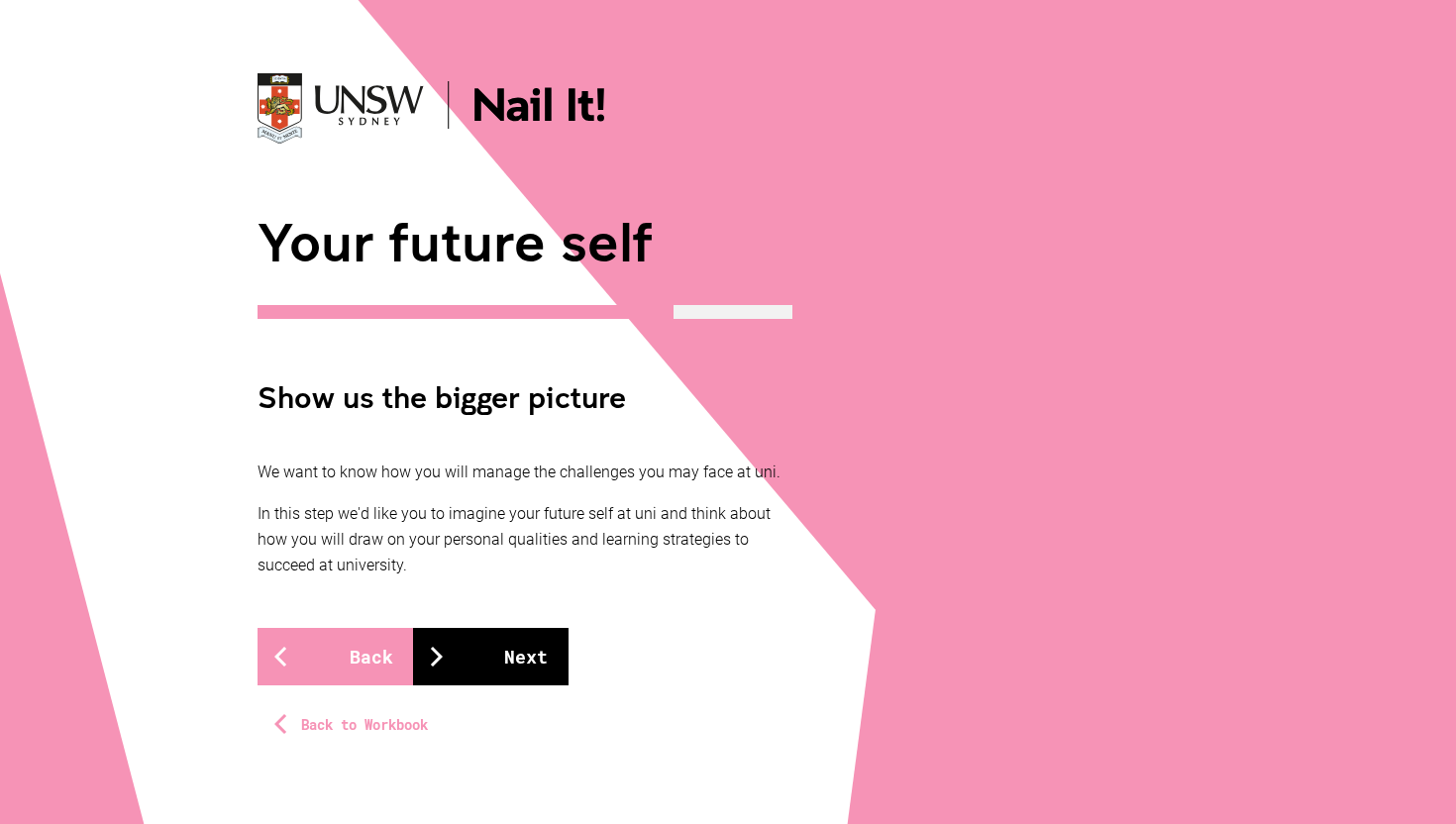 click on "Next" at bounding box center (490, 657) 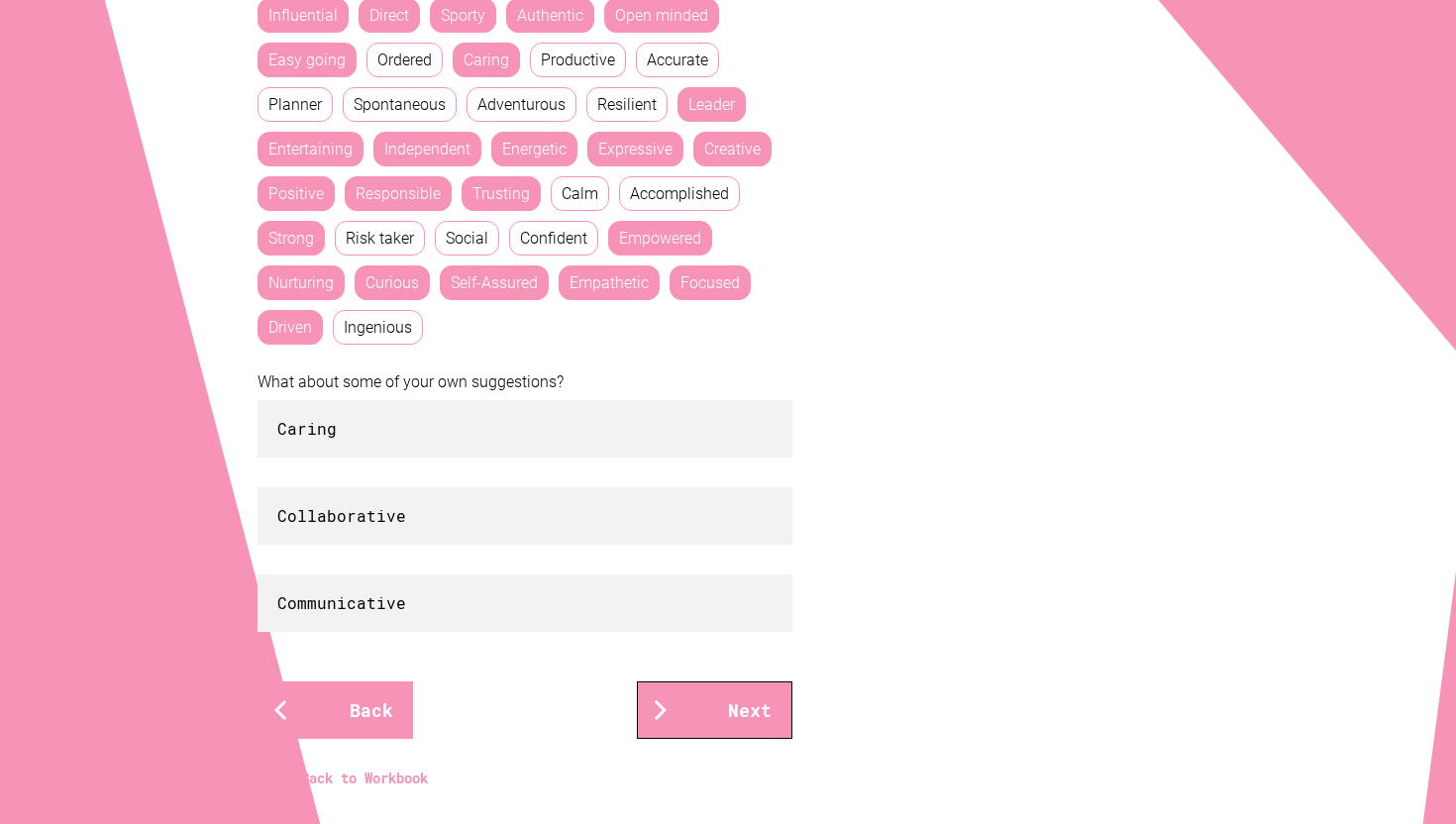 scroll, scrollTop: 734, scrollLeft: 0, axis: vertical 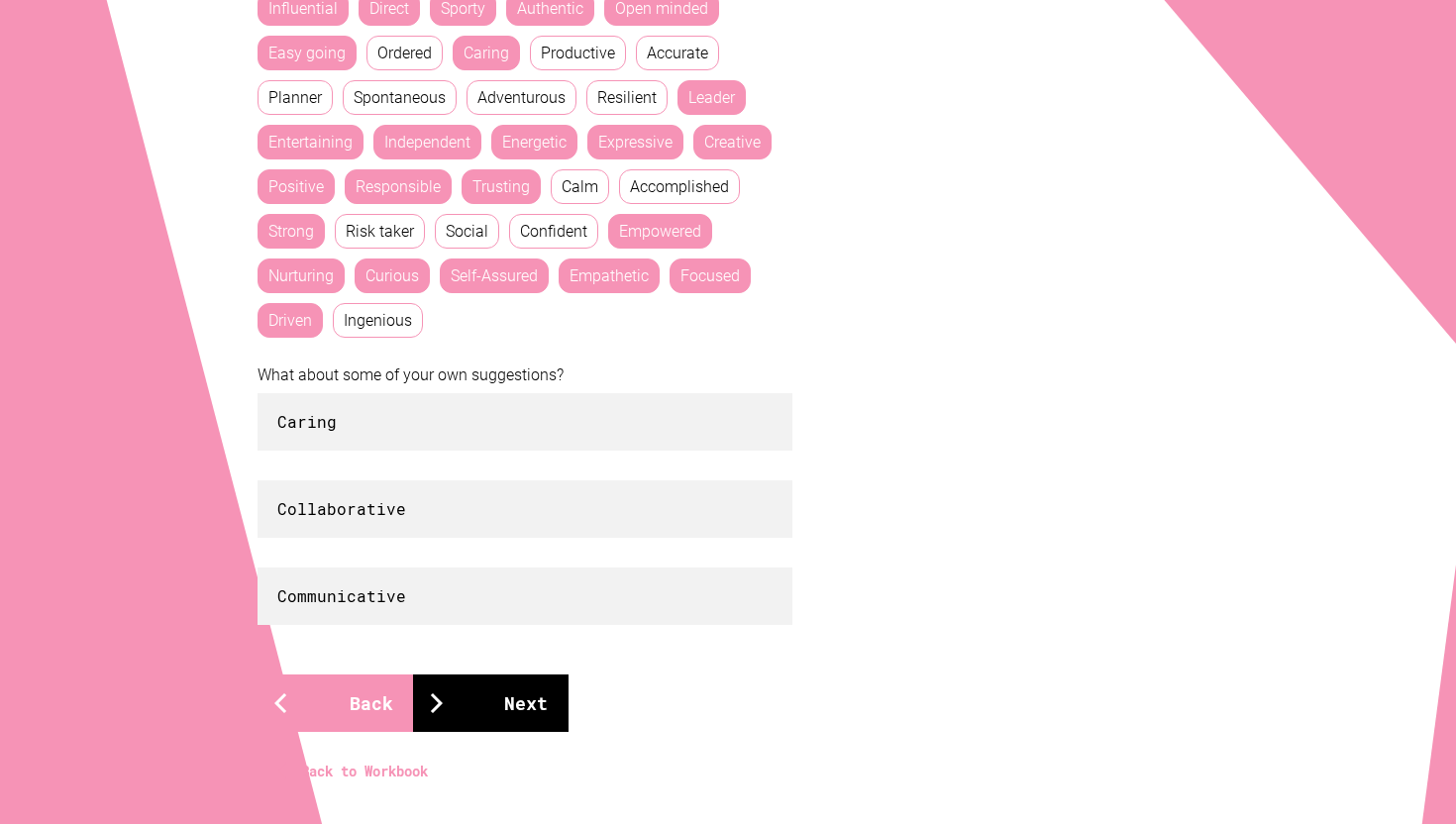 click on "Next" at bounding box center (490, 703) 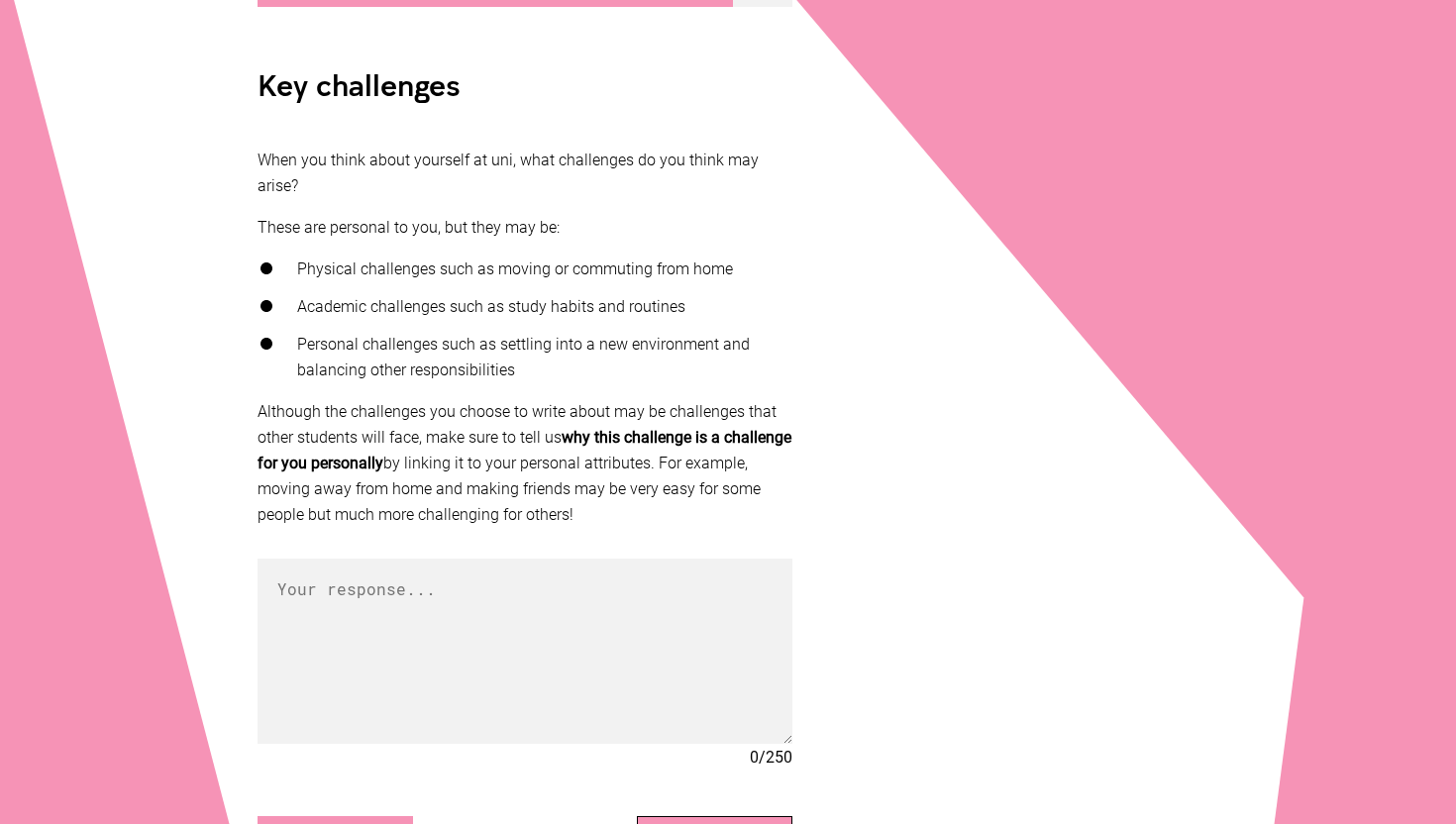 scroll, scrollTop: 404, scrollLeft: 0, axis: vertical 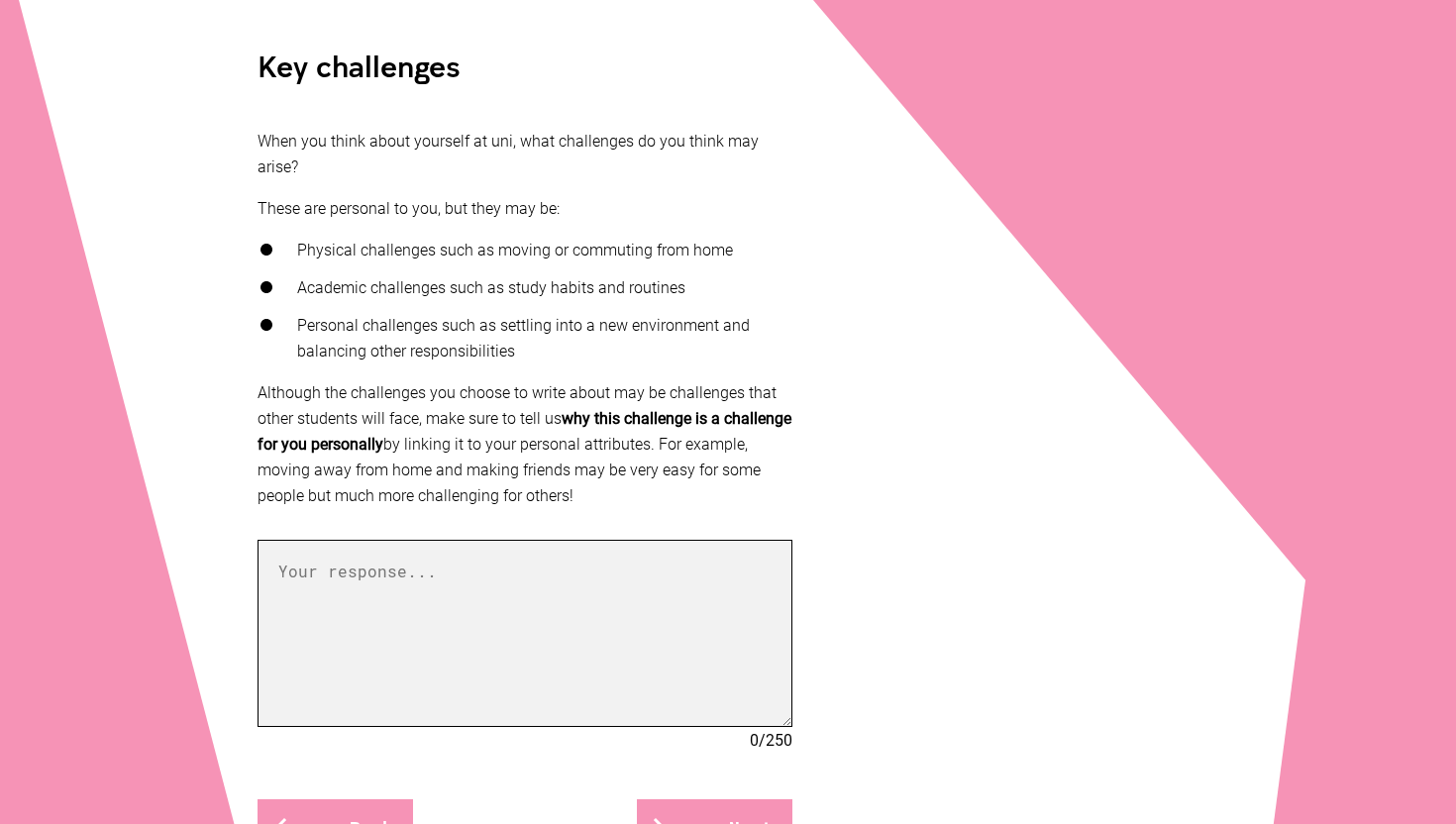 click at bounding box center (525, 633) 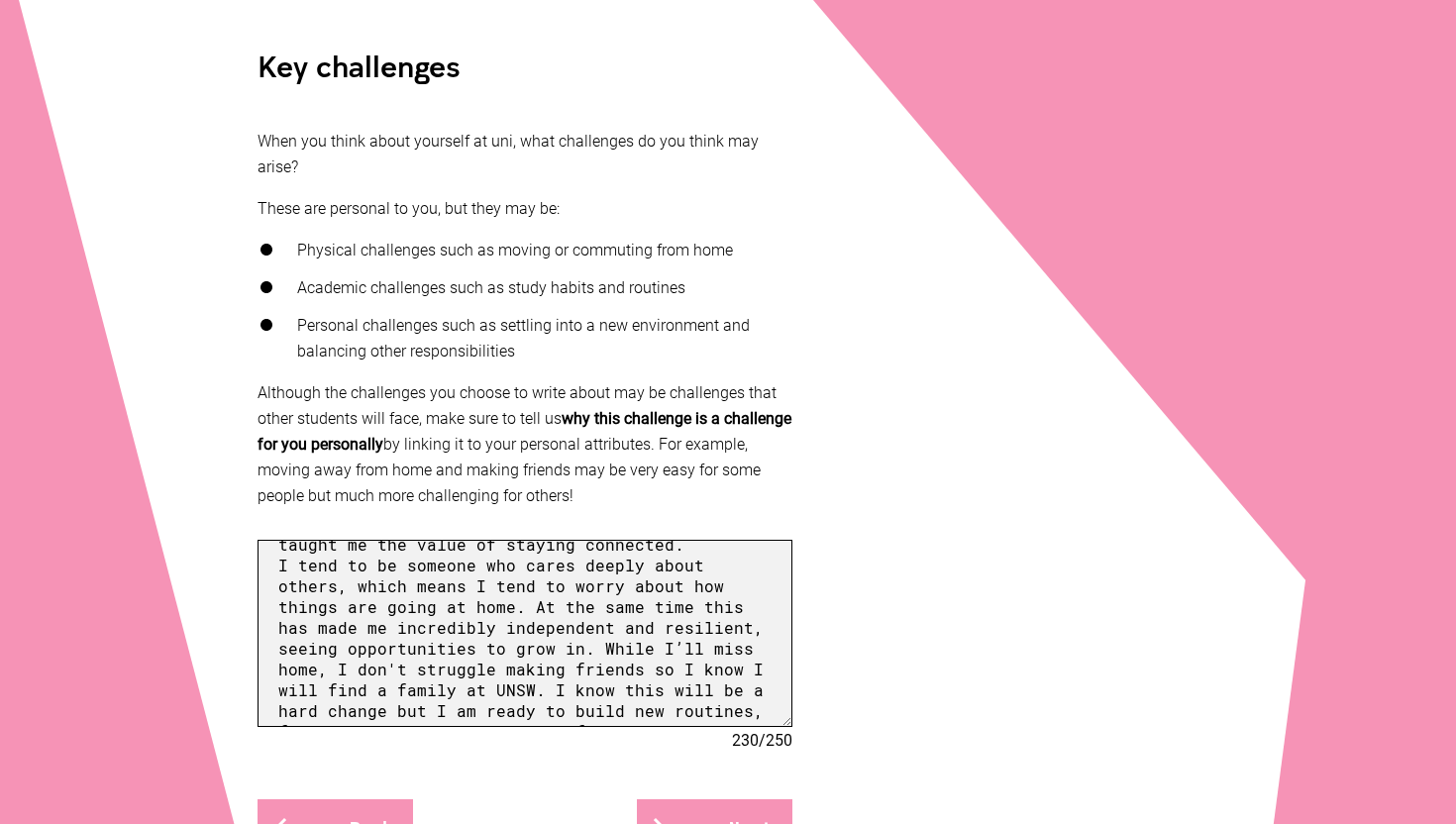 scroll, scrollTop: 0, scrollLeft: 0, axis: both 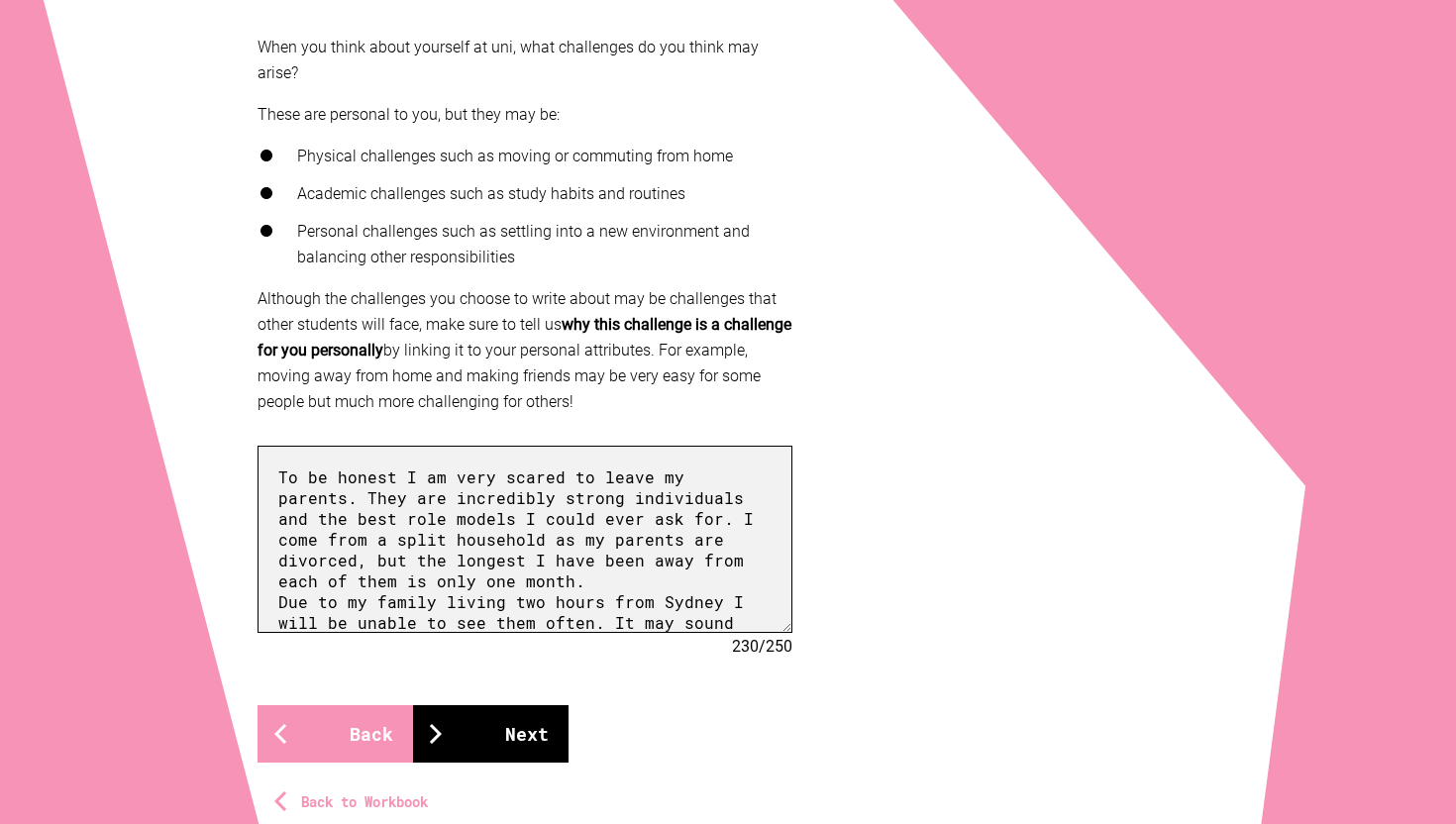 type on "To be honest I am very scared to leave my parents. They are incredibly strong individuals and the best role models I could ever ask for. I come from a split household as my parents are divorced, but the longest I have been away from each of them is only one month.
Due to my family living two hours from Sydney I will be unable to see them often. It may sound silly but I still ask for my mum's advice on almost everything. I have always had a strong attachment to my family especially after going through challenging times in high school. My sister recently started working in Canada, which was extremely difficult as we were so close. This experience brought me closer with my family and taught me the value of staying connected.
I tend to be someone who cares deeply about others, which means I tend to worry about how things are going at home. At the same time this has made me incredibly independent and resilient, seeing opportunities to grow in. While I’ll miss home, I don't struggle making friends so I know I w..." 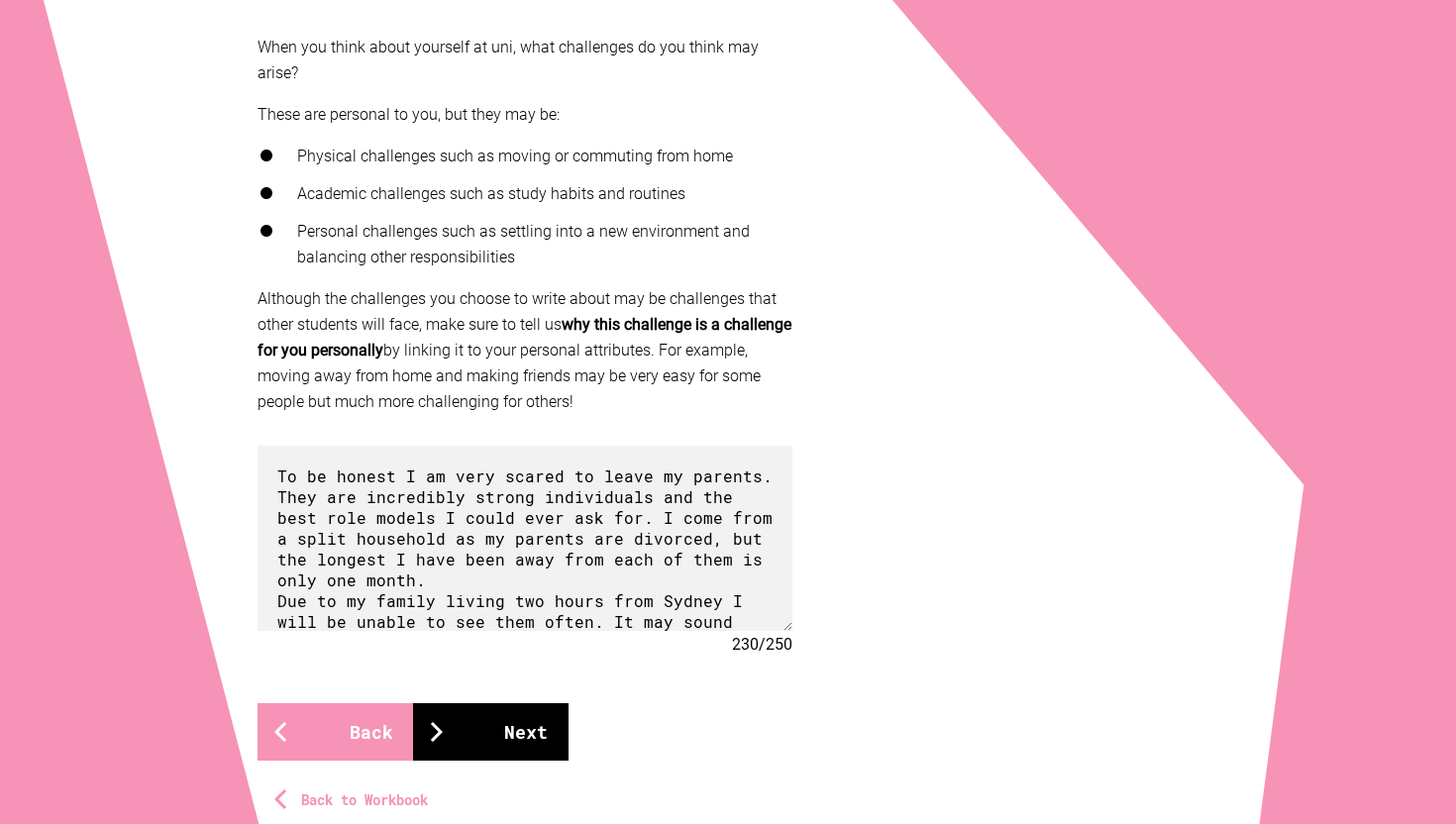 click on "Next" at bounding box center (490, 732) 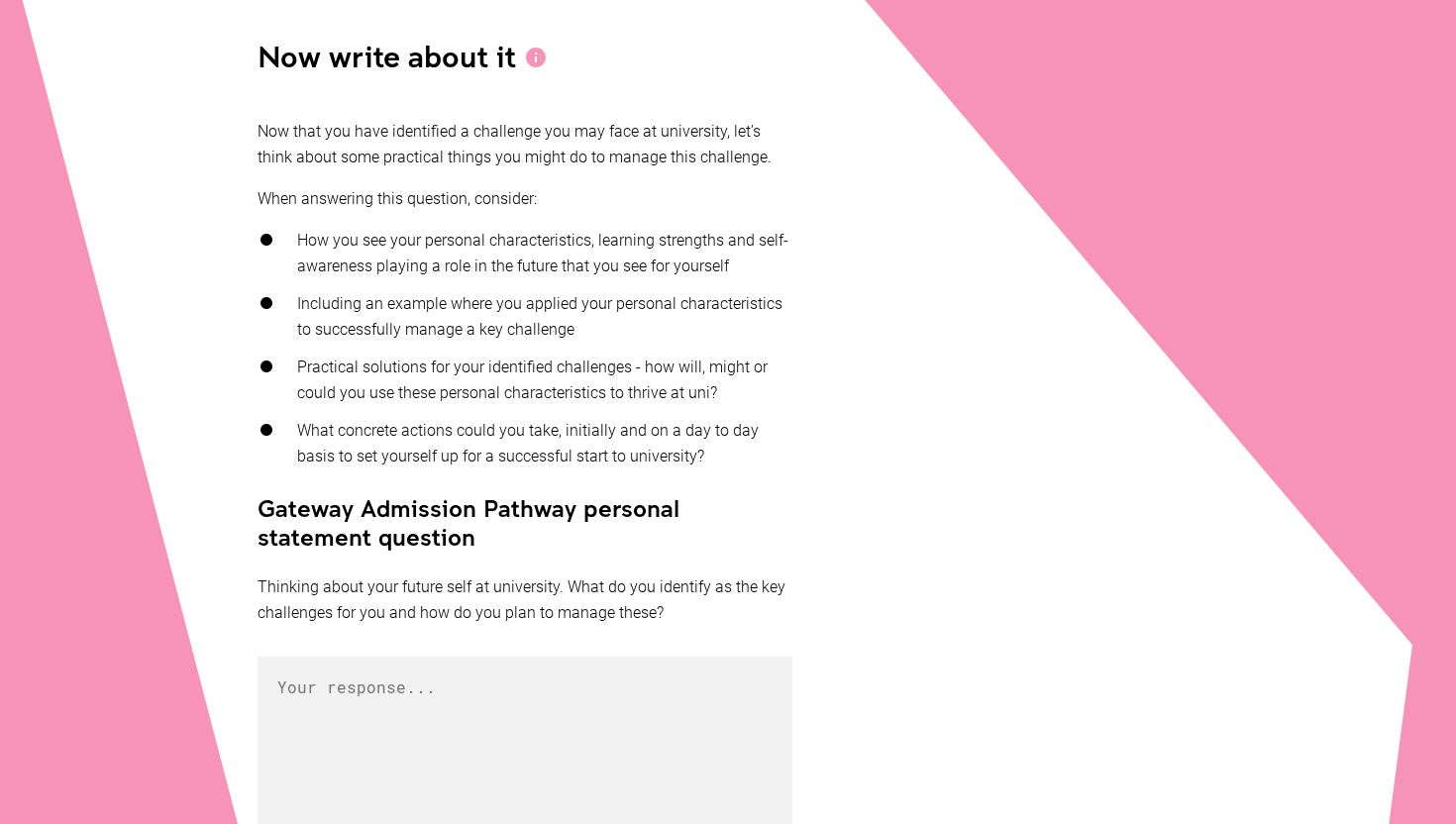scroll, scrollTop: 408, scrollLeft: 0, axis: vertical 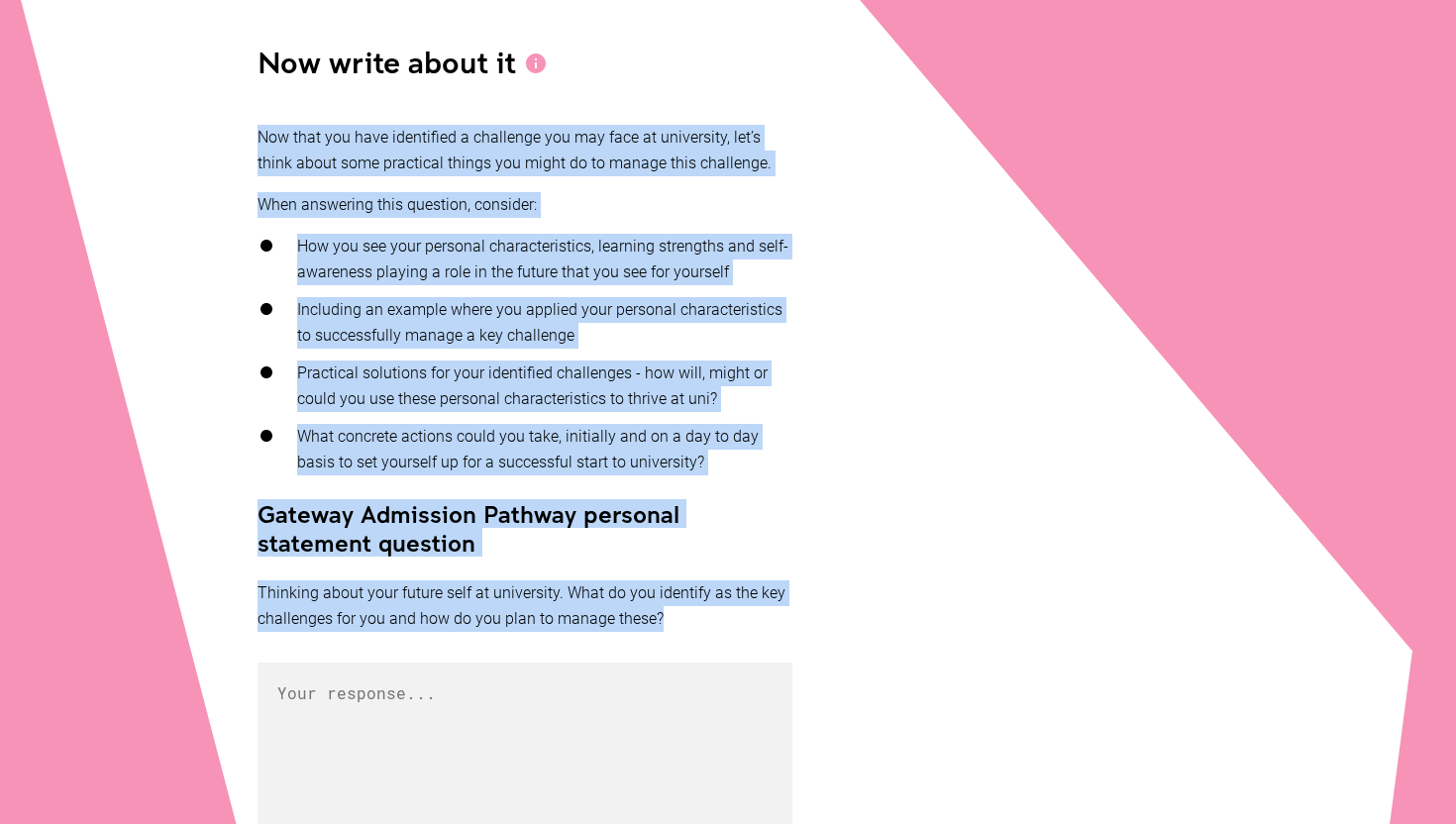 drag, startPoint x: 253, startPoint y: 137, endPoint x: 479, endPoint y: 671, distance: 579.8552 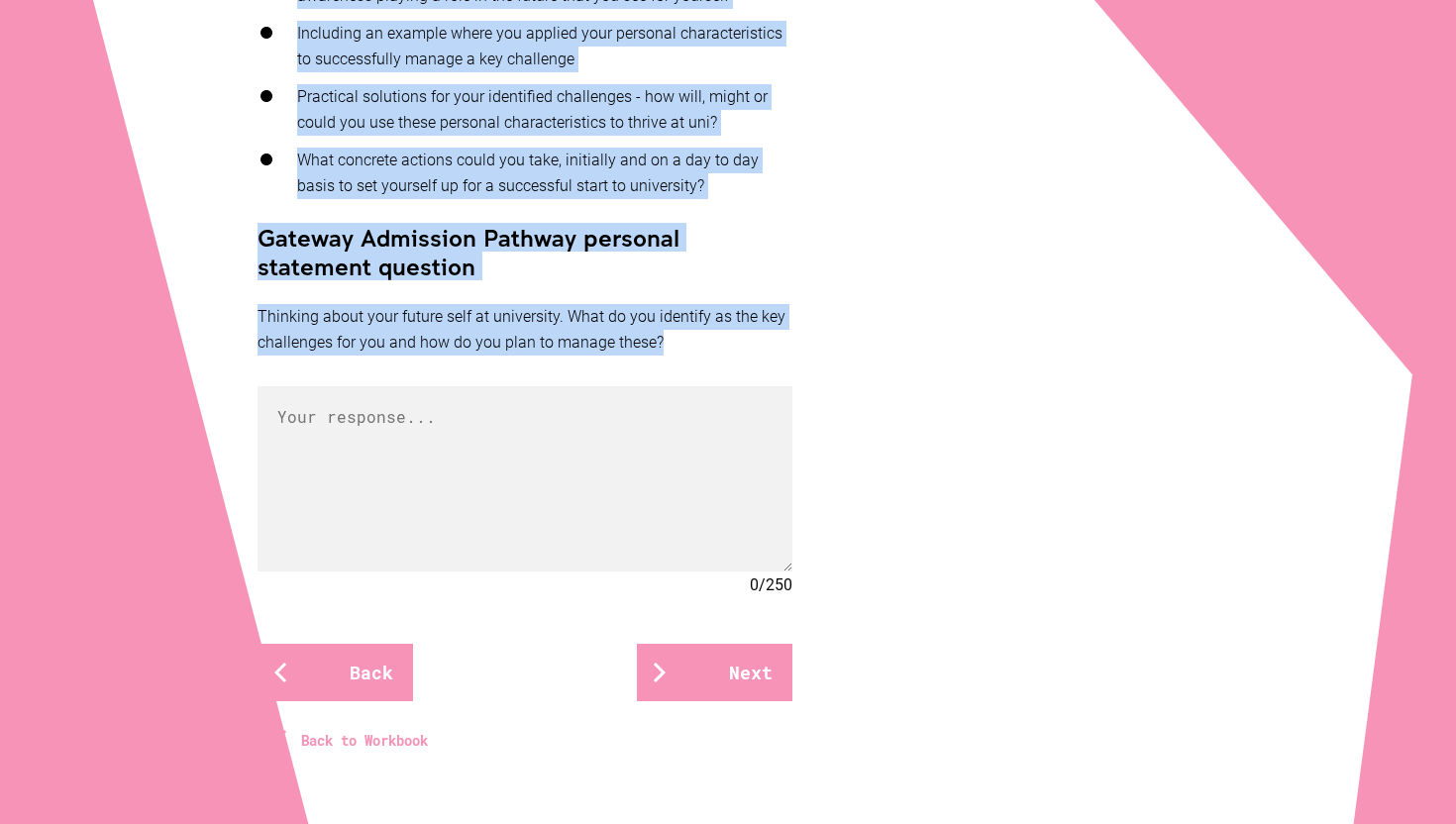 scroll, scrollTop: 709, scrollLeft: 0, axis: vertical 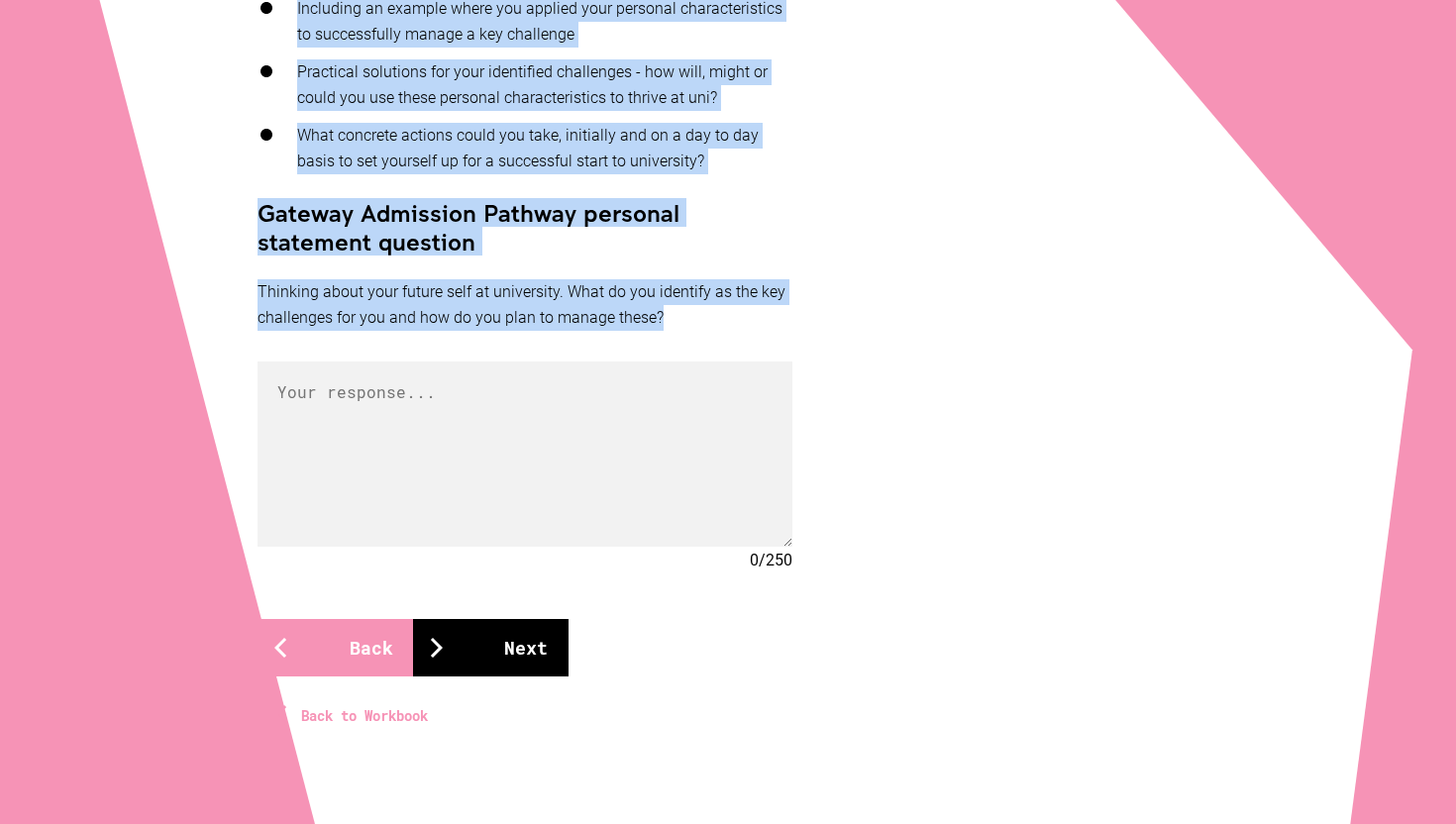 click on "Next" at bounding box center [490, 648] 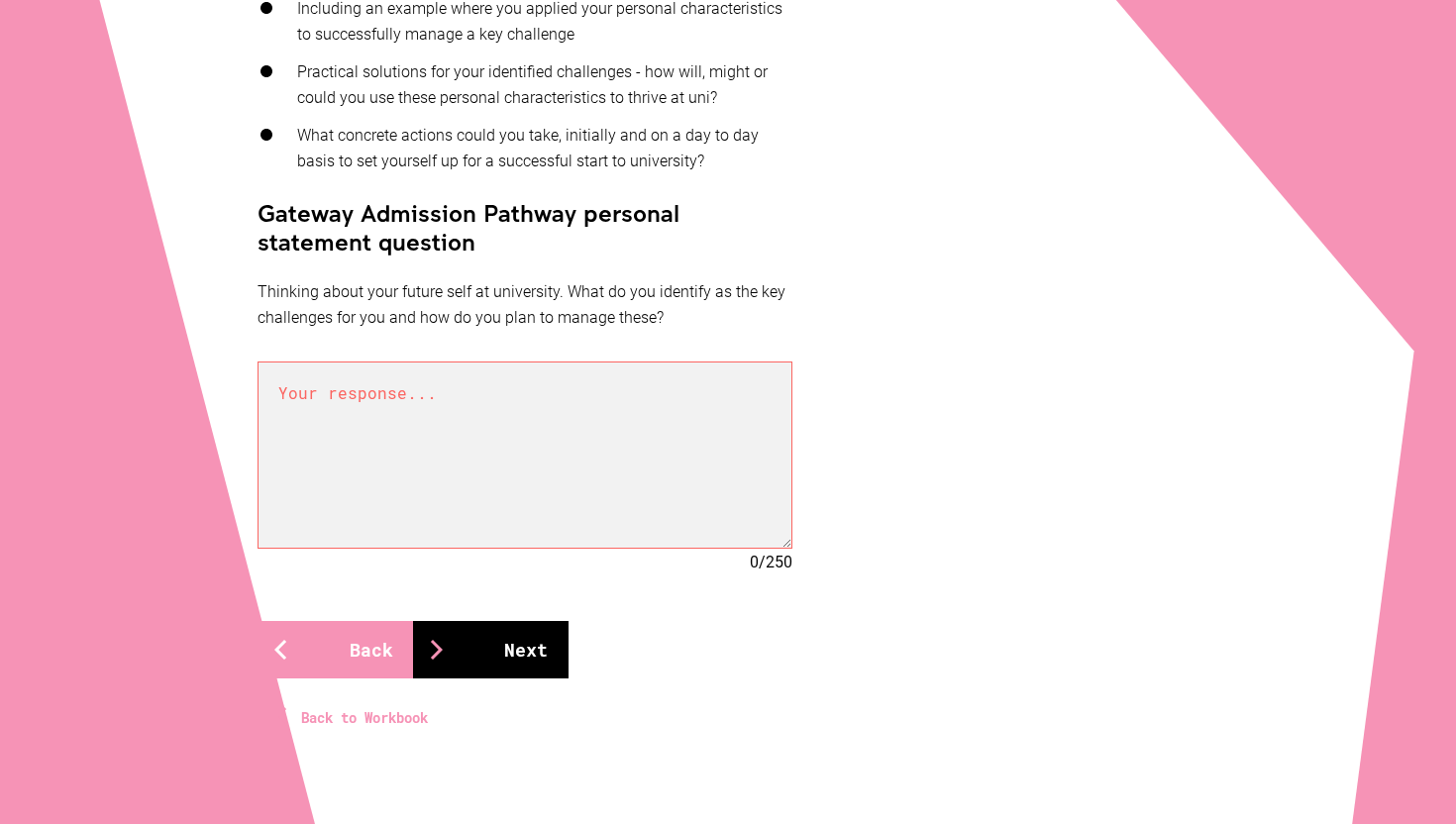 click on "Next" at bounding box center [490, 650] 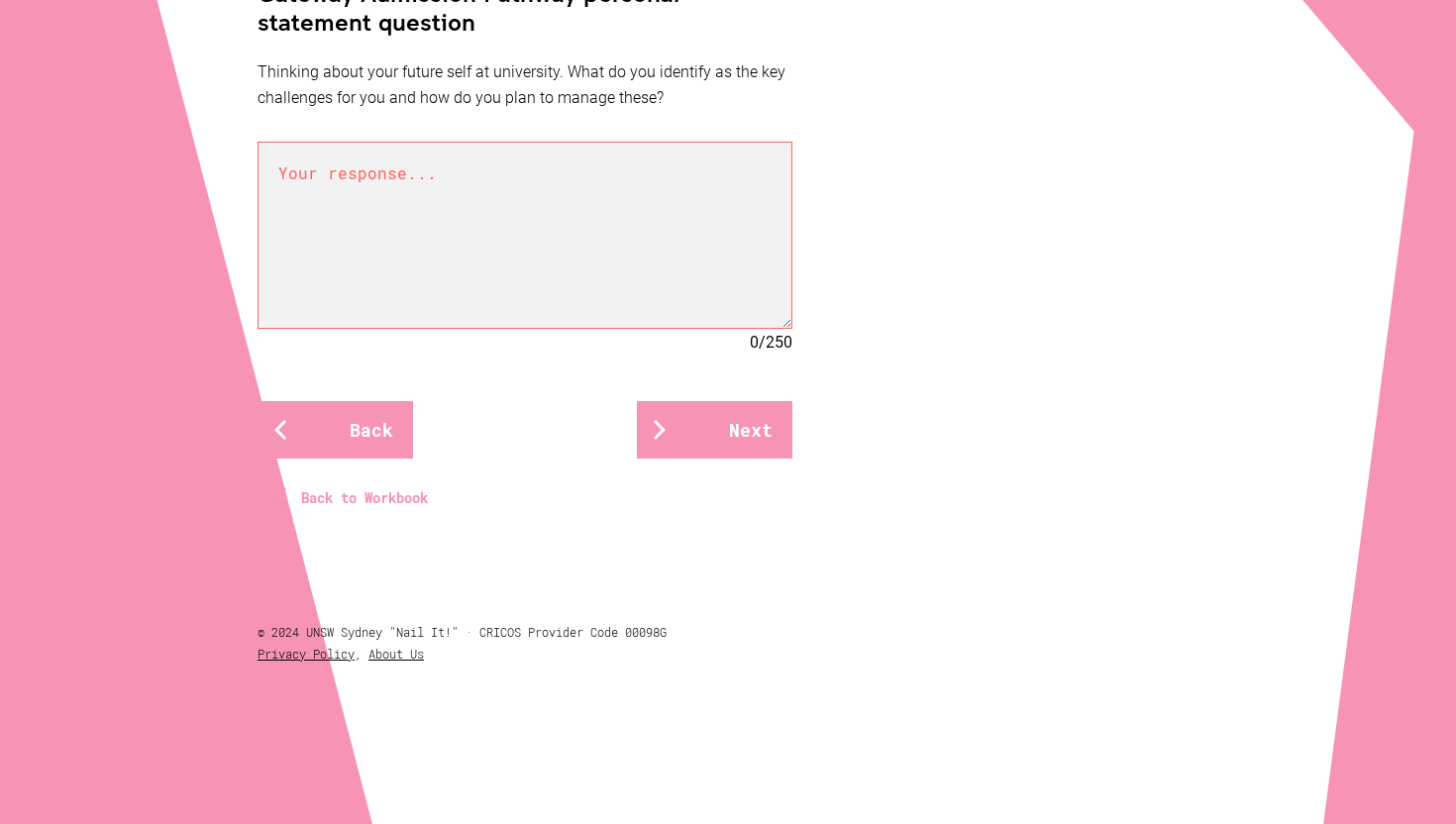 scroll, scrollTop: 930, scrollLeft: 0, axis: vertical 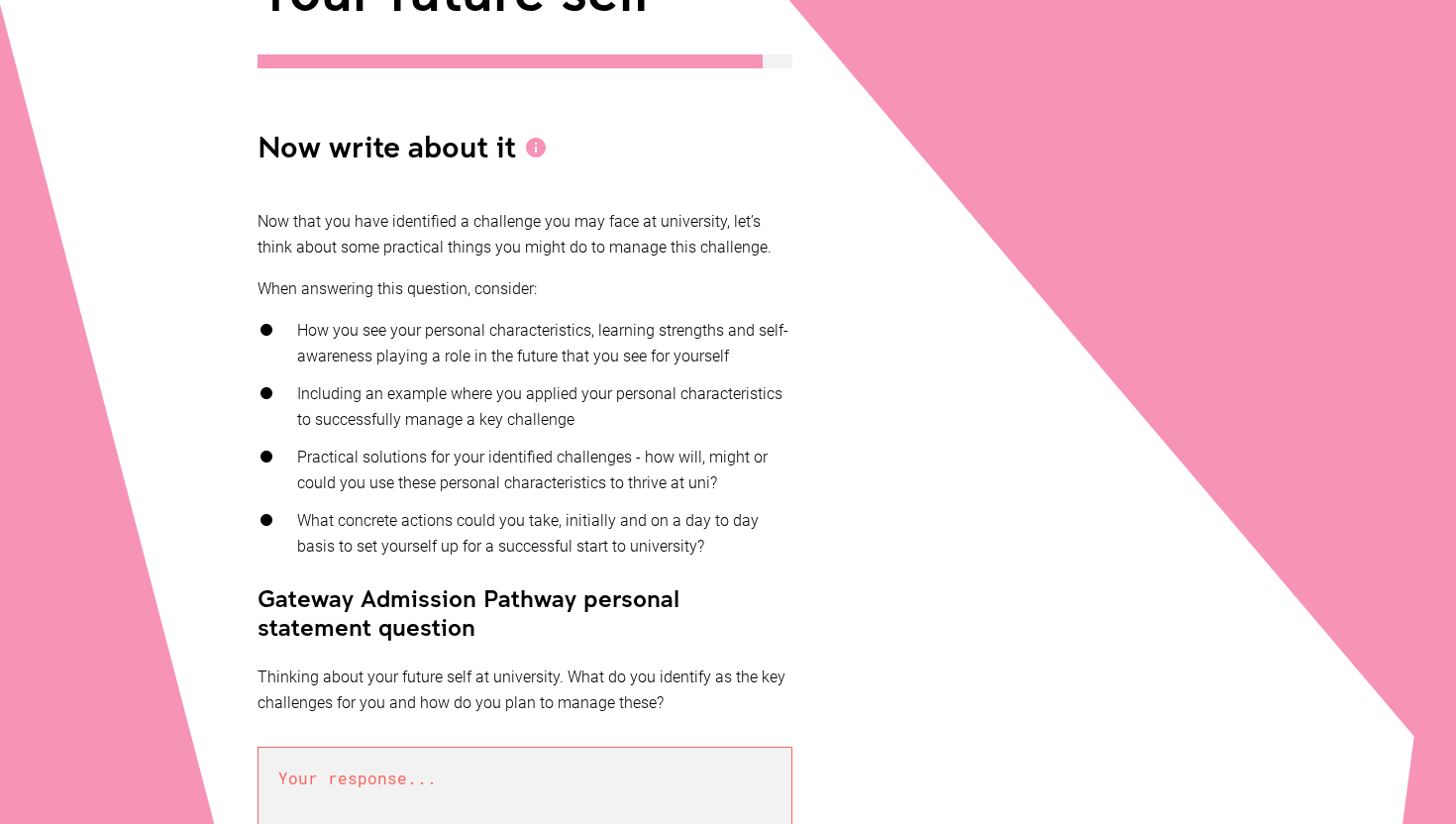 click at bounding box center [536, 148] 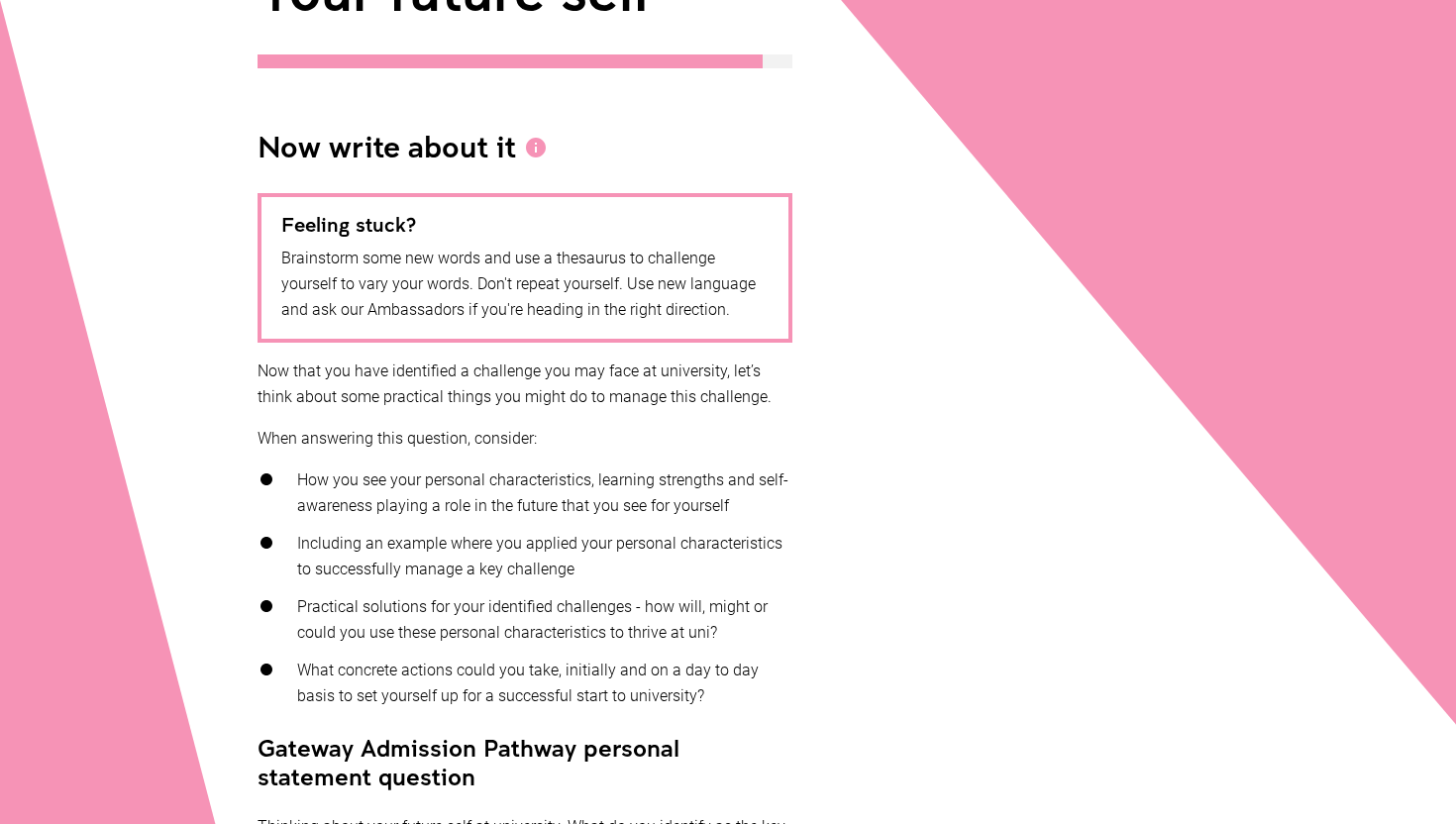 click at bounding box center [536, 148] 